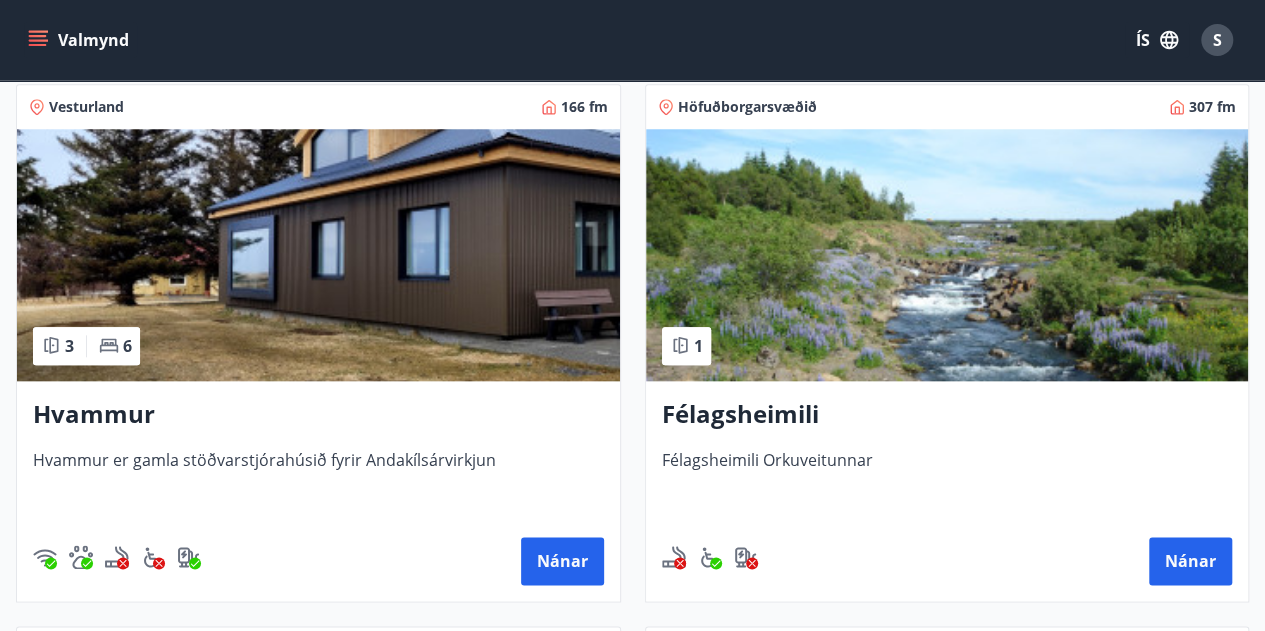 scroll, scrollTop: 913, scrollLeft: 0, axis: vertical 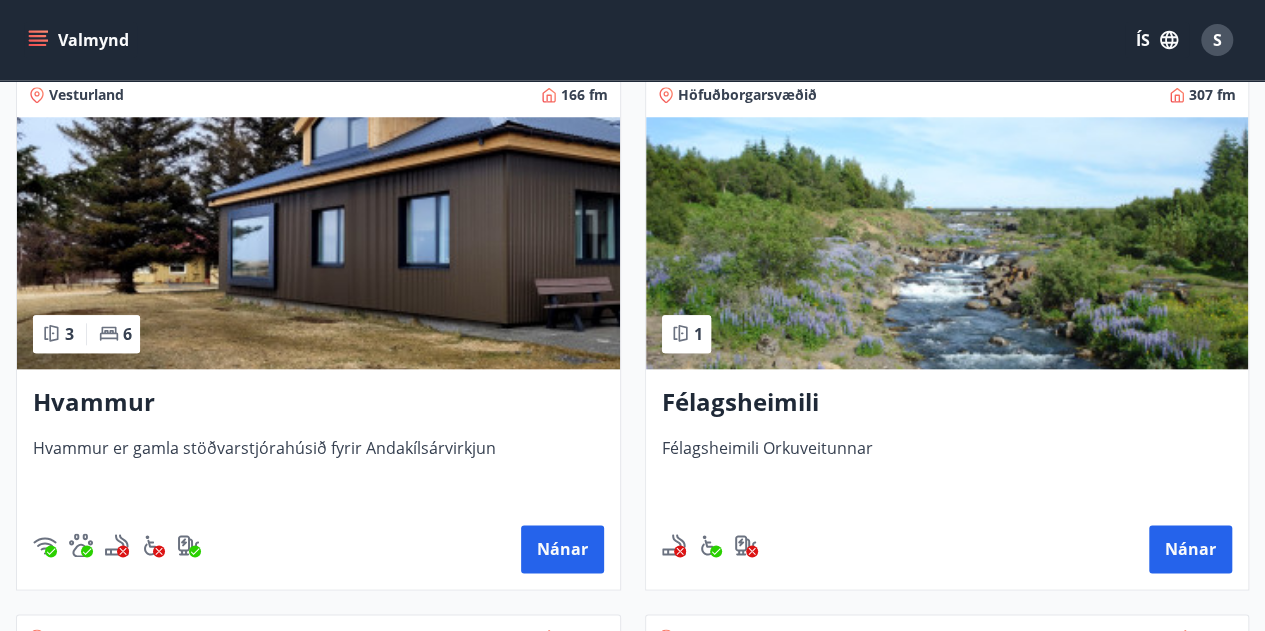 click on "Hvammur" at bounding box center [318, 403] 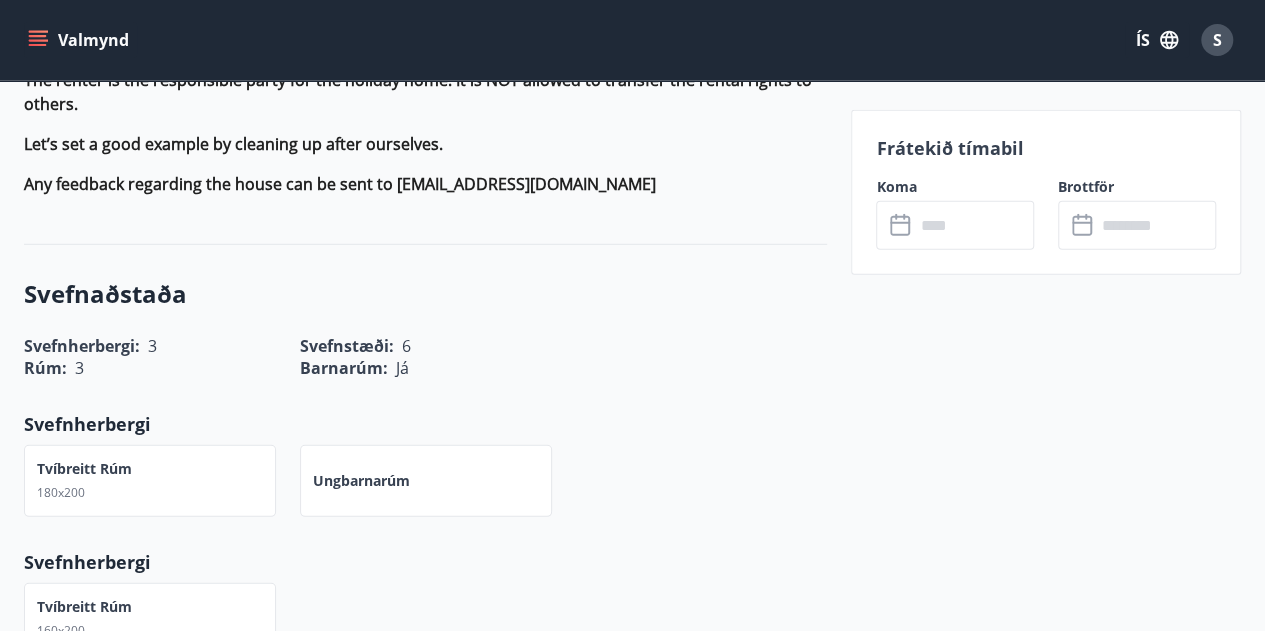 scroll, scrollTop: 2700, scrollLeft: 0, axis: vertical 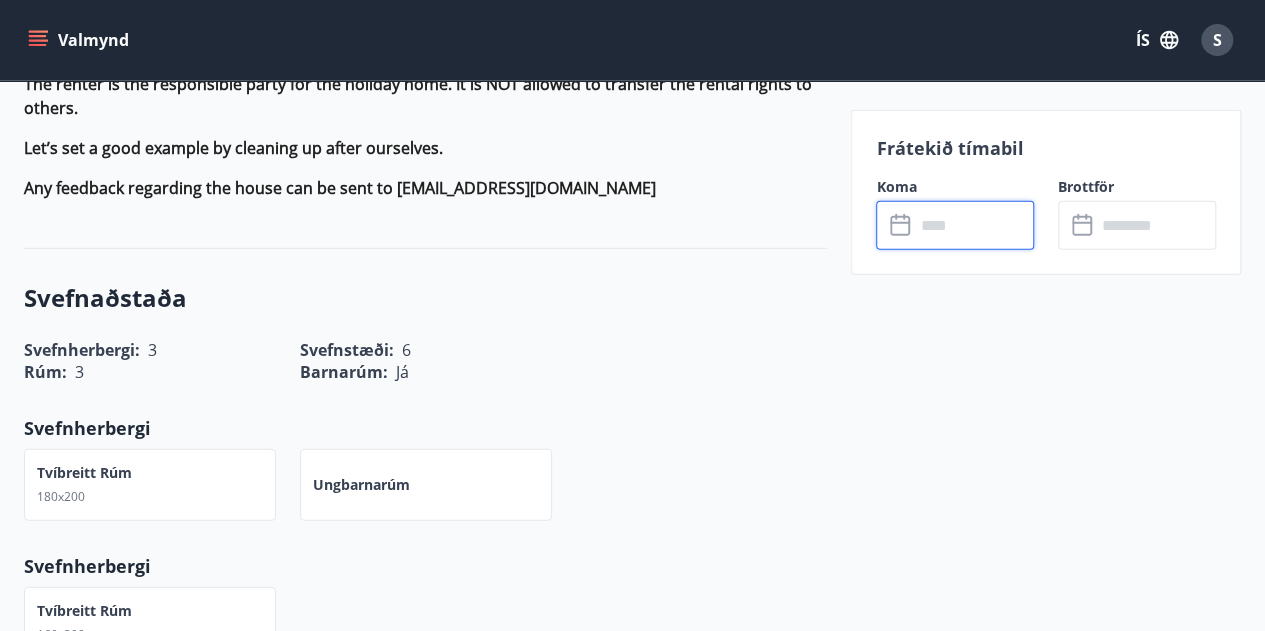 click at bounding box center [974, 225] 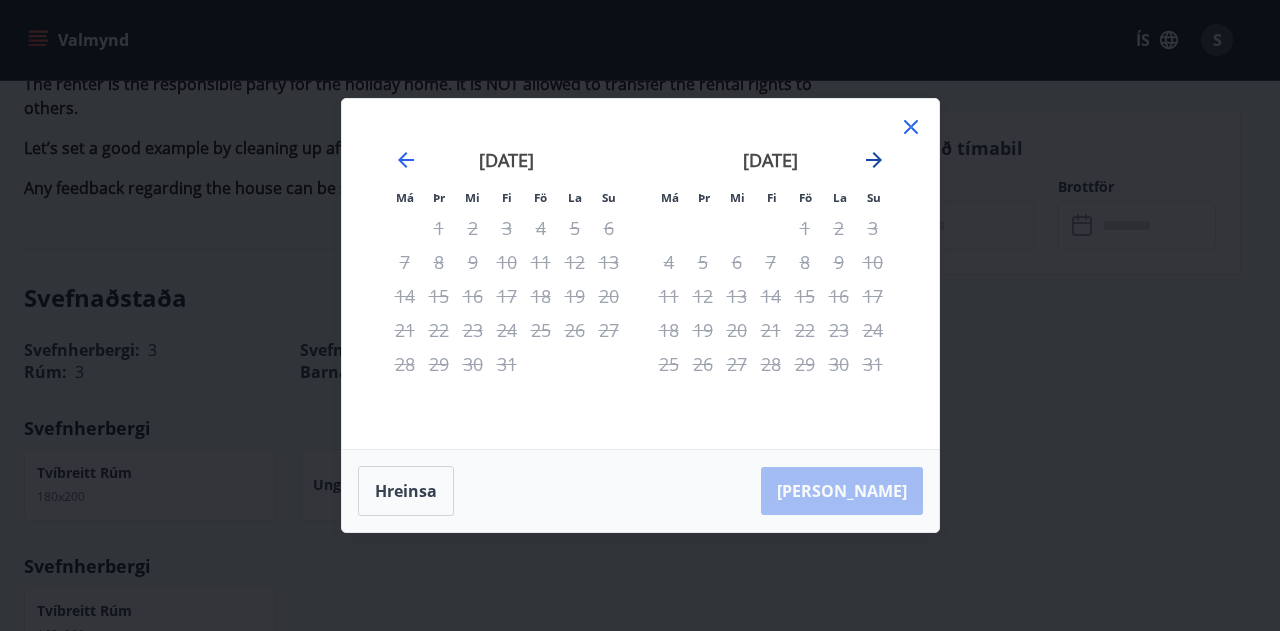 click 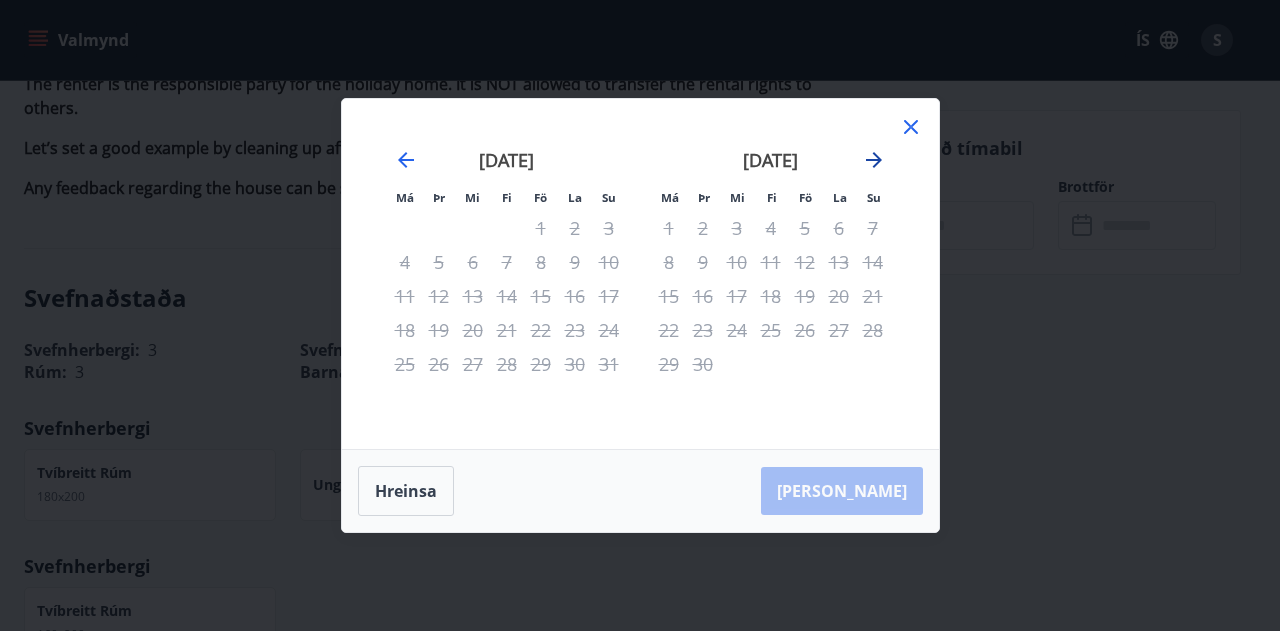 click 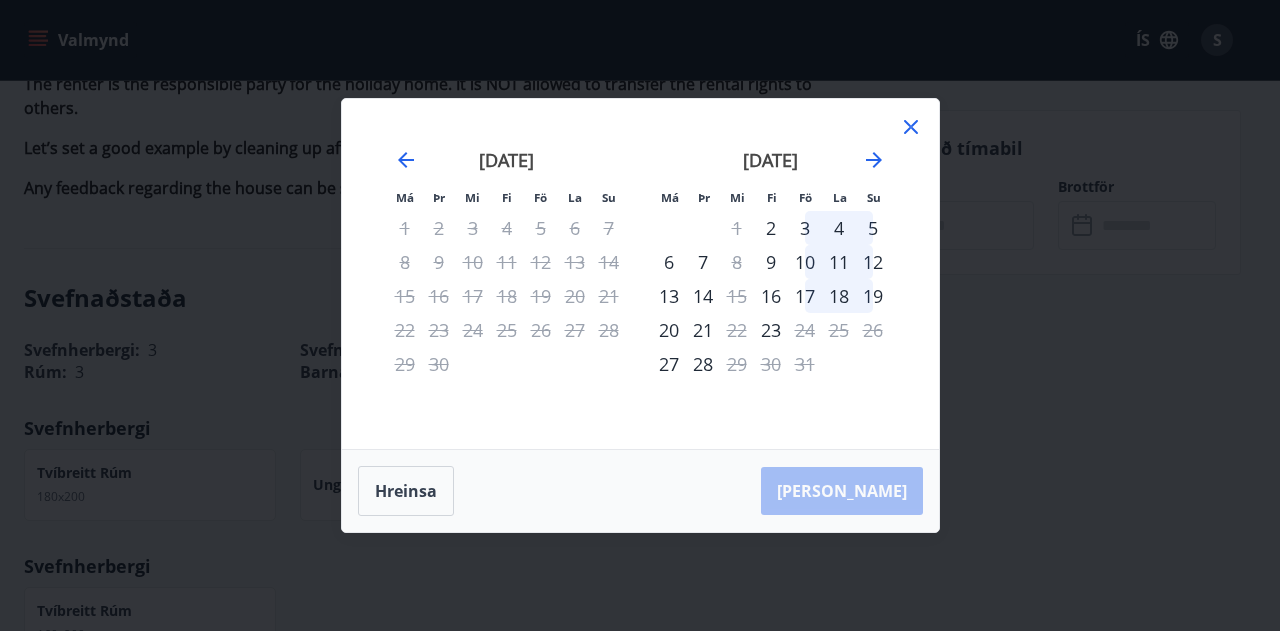click 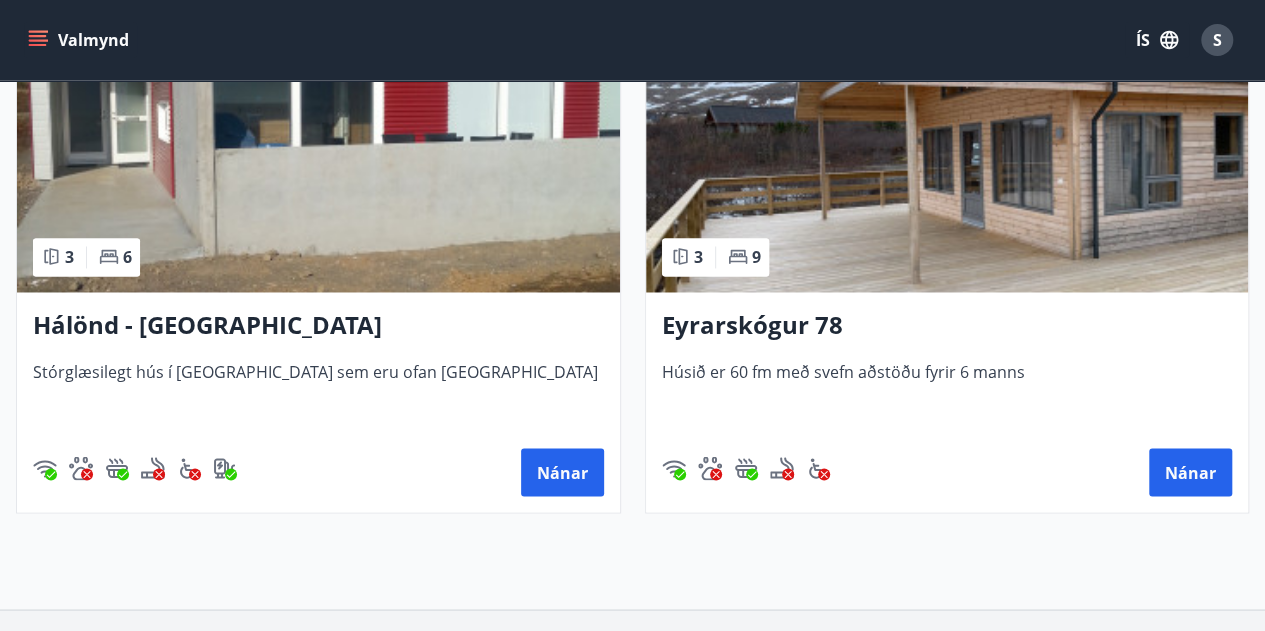 scroll, scrollTop: 1600, scrollLeft: 0, axis: vertical 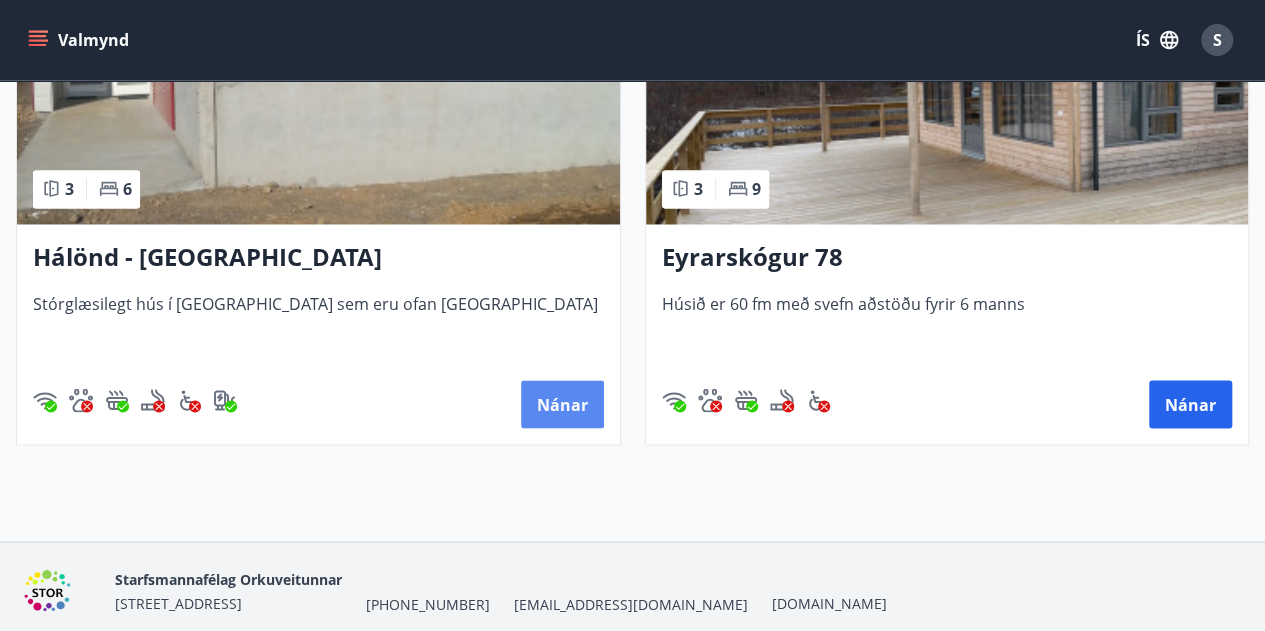 click on "Nánar" at bounding box center [562, 404] 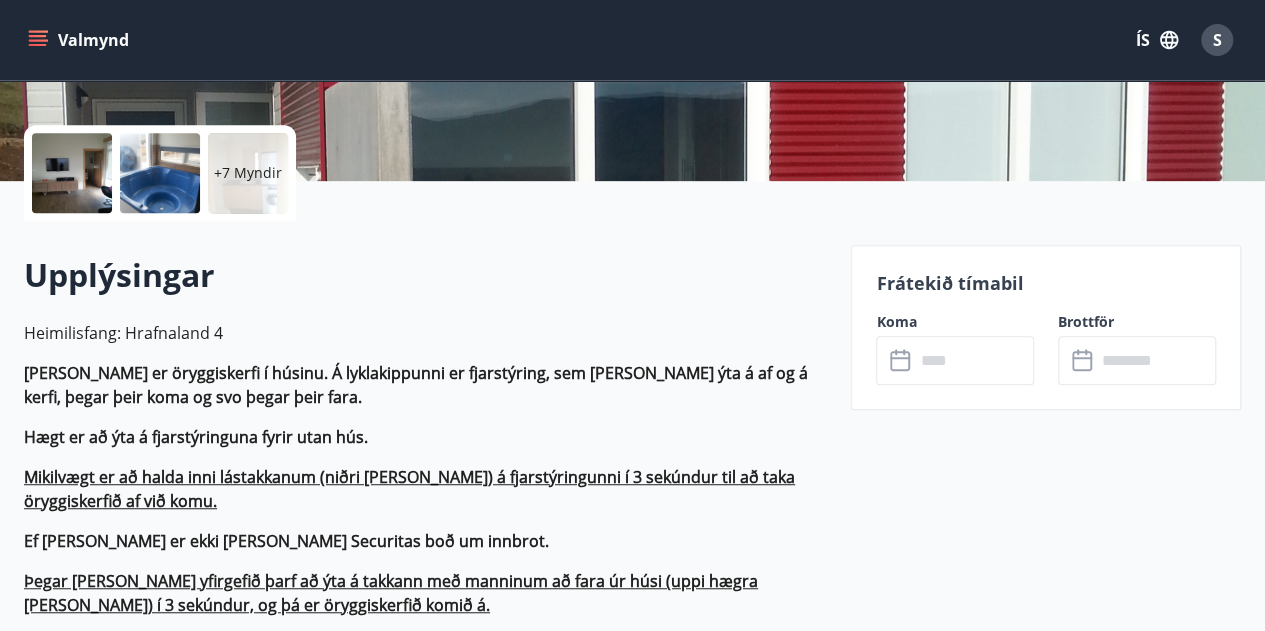 scroll, scrollTop: 500, scrollLeft: 0, axis: vertical 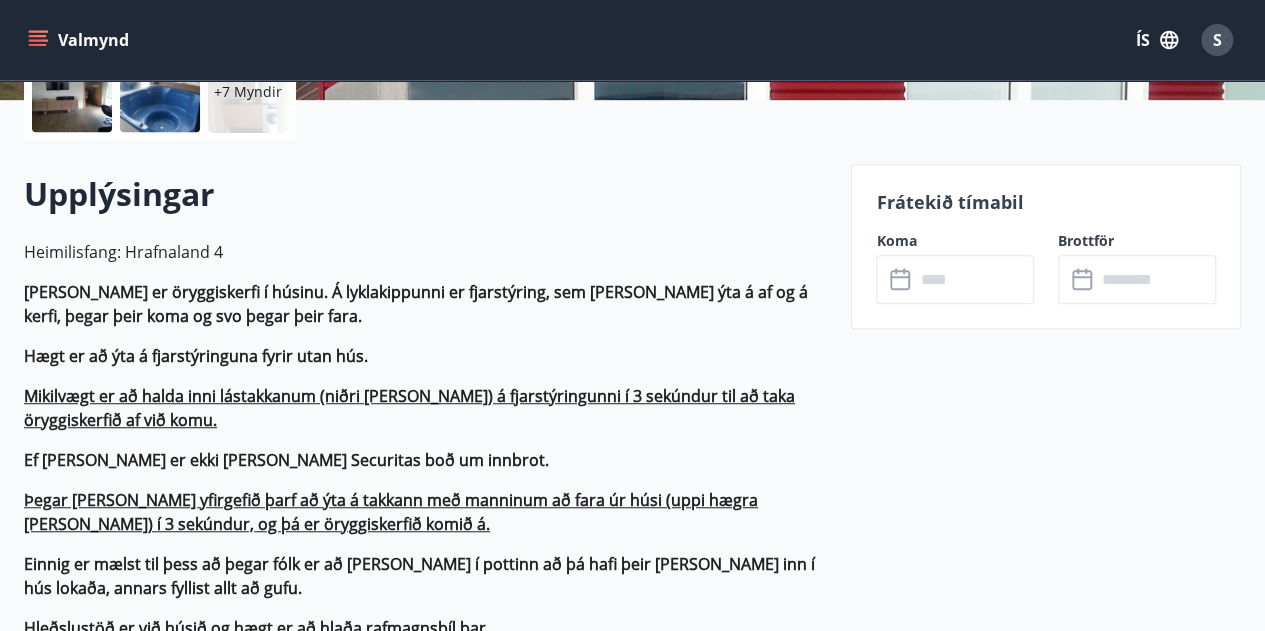 click at bounding box center (974, 279) 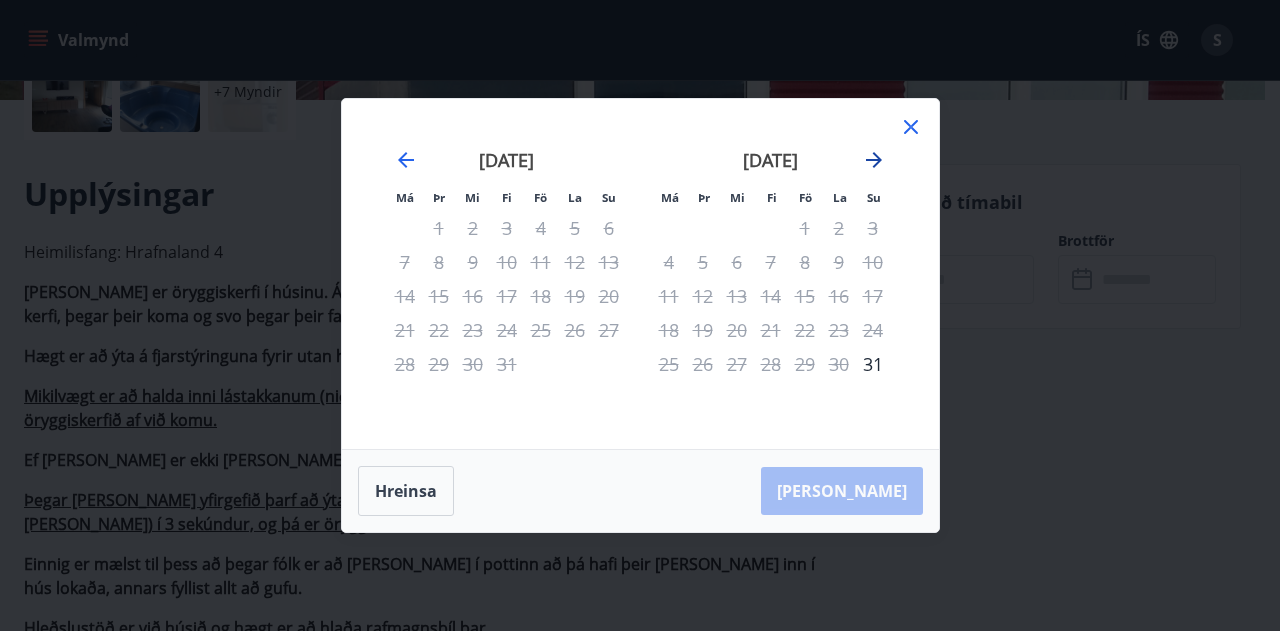 click 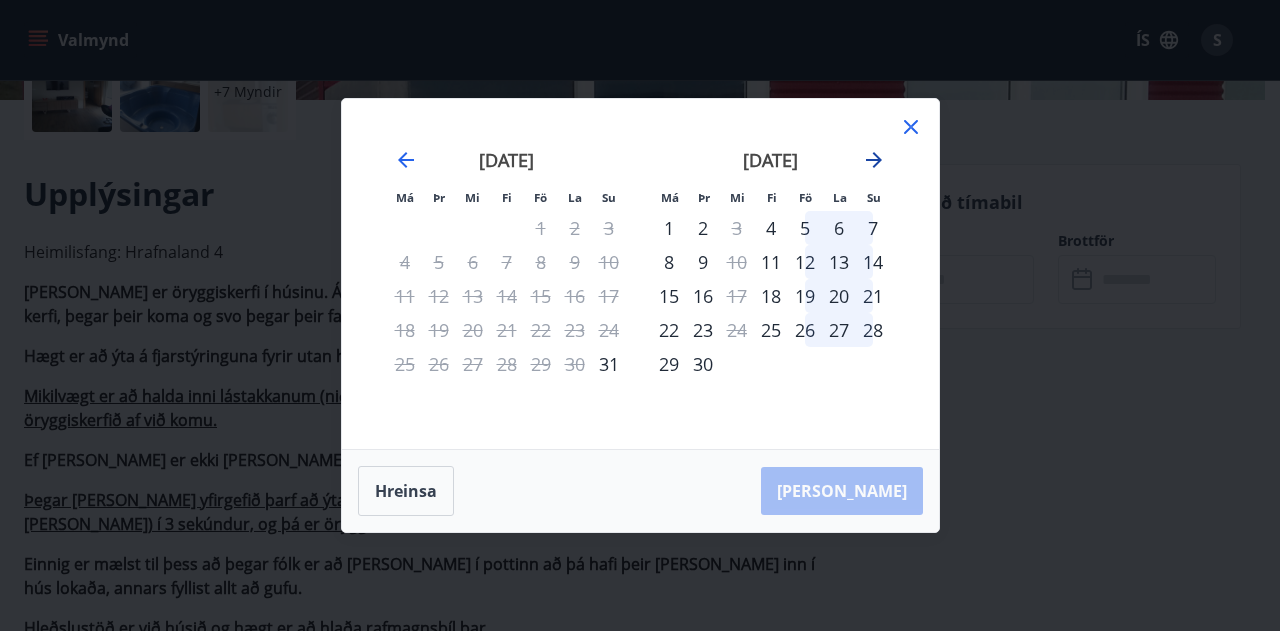 click 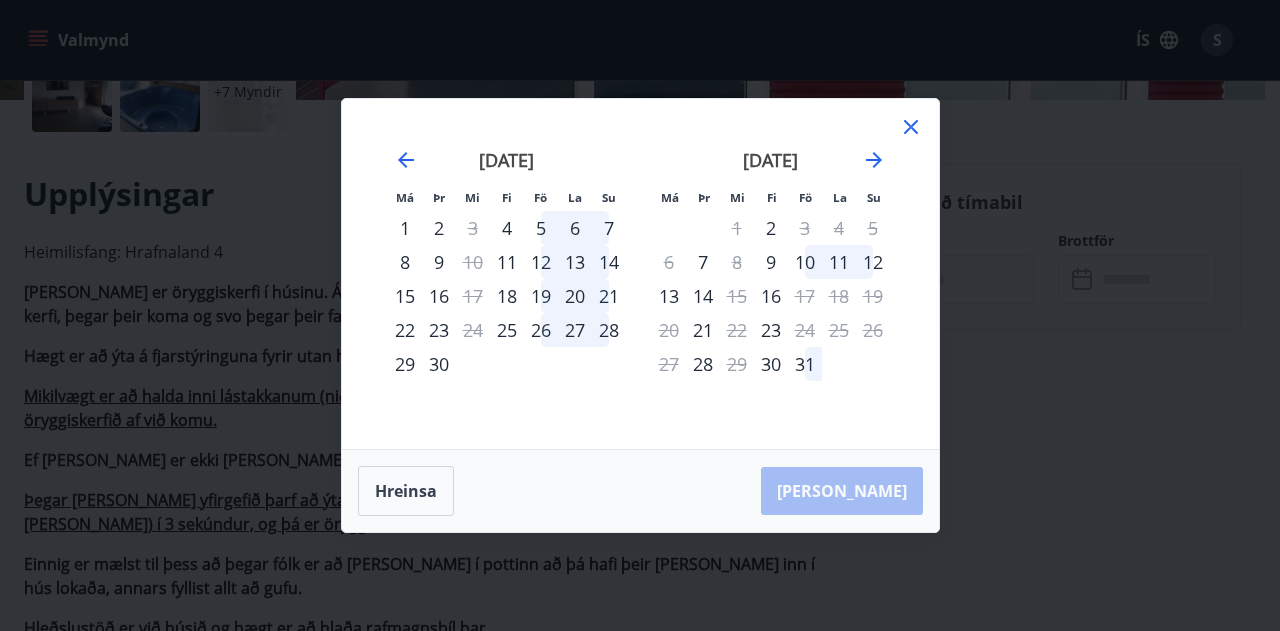 click 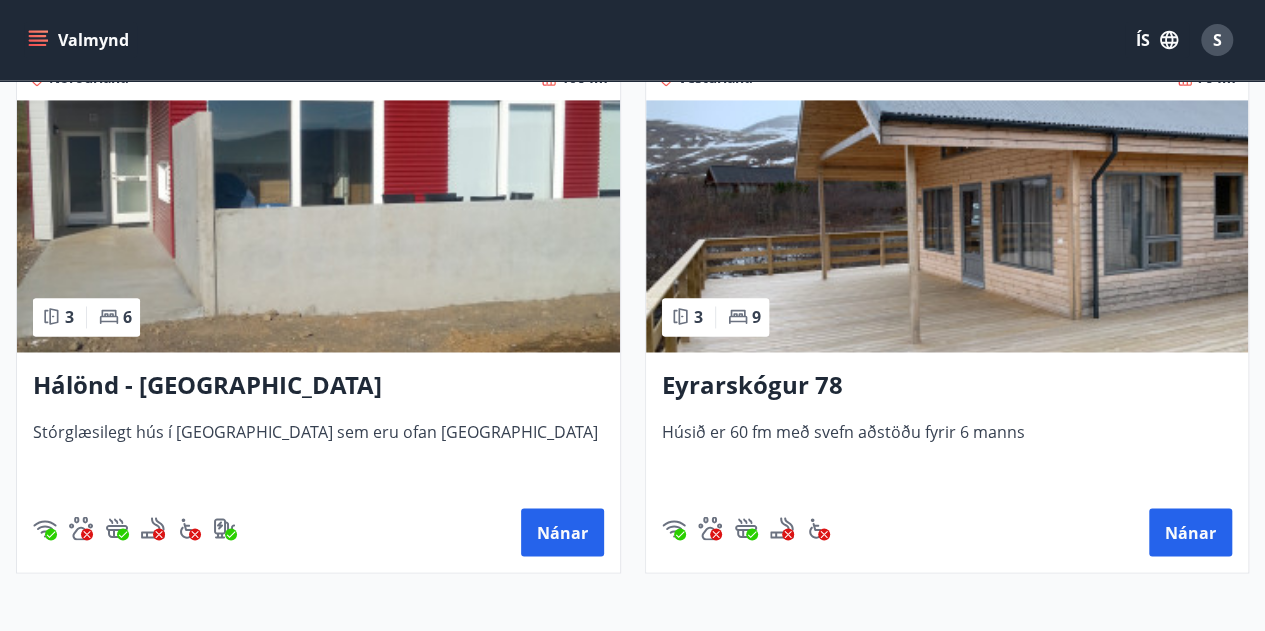 scroll, scrollTop: 1500, scrollLeft: 0, axis: vertical 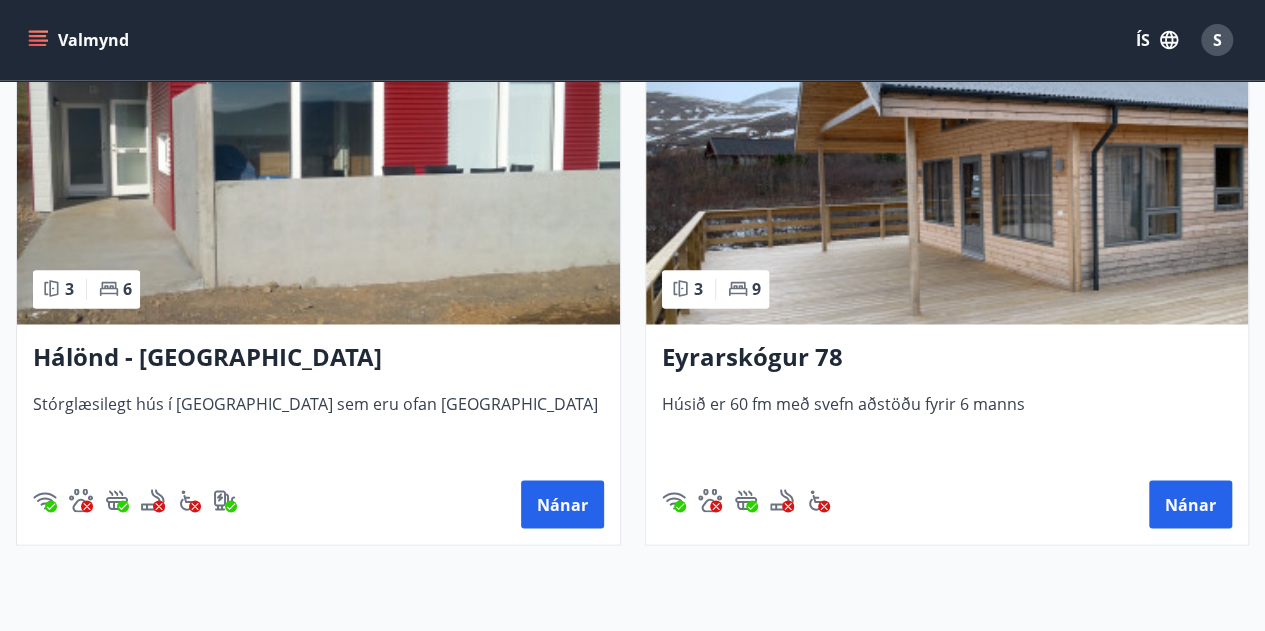 click on "Eyrarskógur 78" at bounding box center [947, 358] 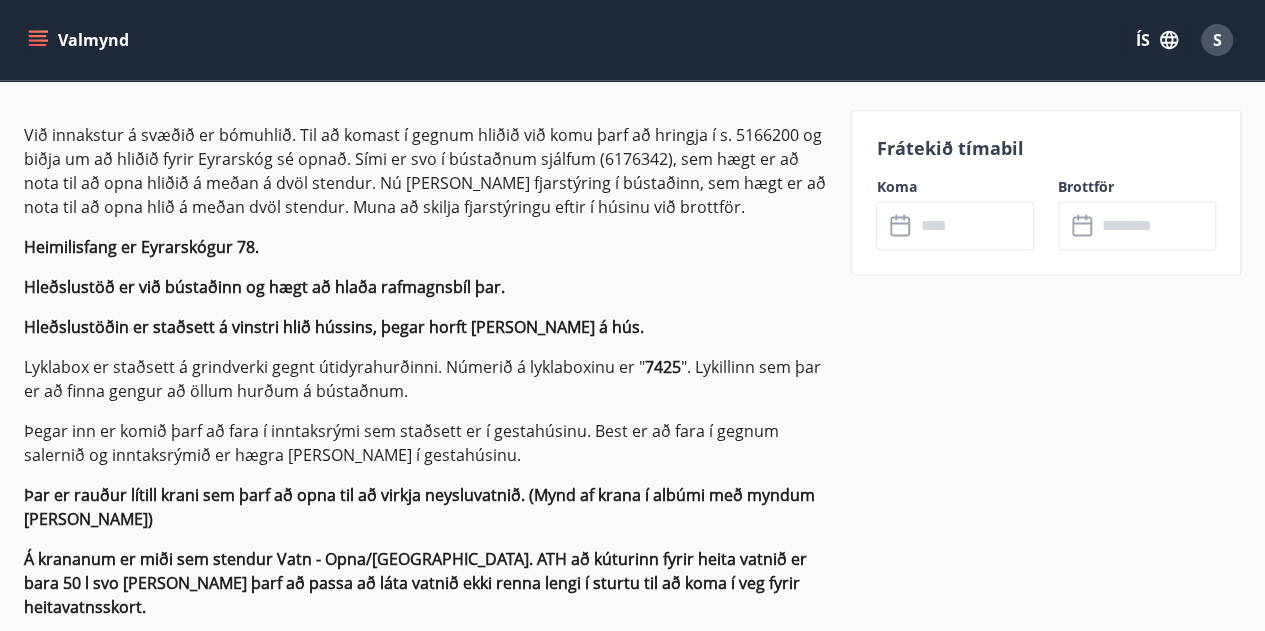 scroll, scrollTop: 1300, scrollLeft: 0, axis: vertical 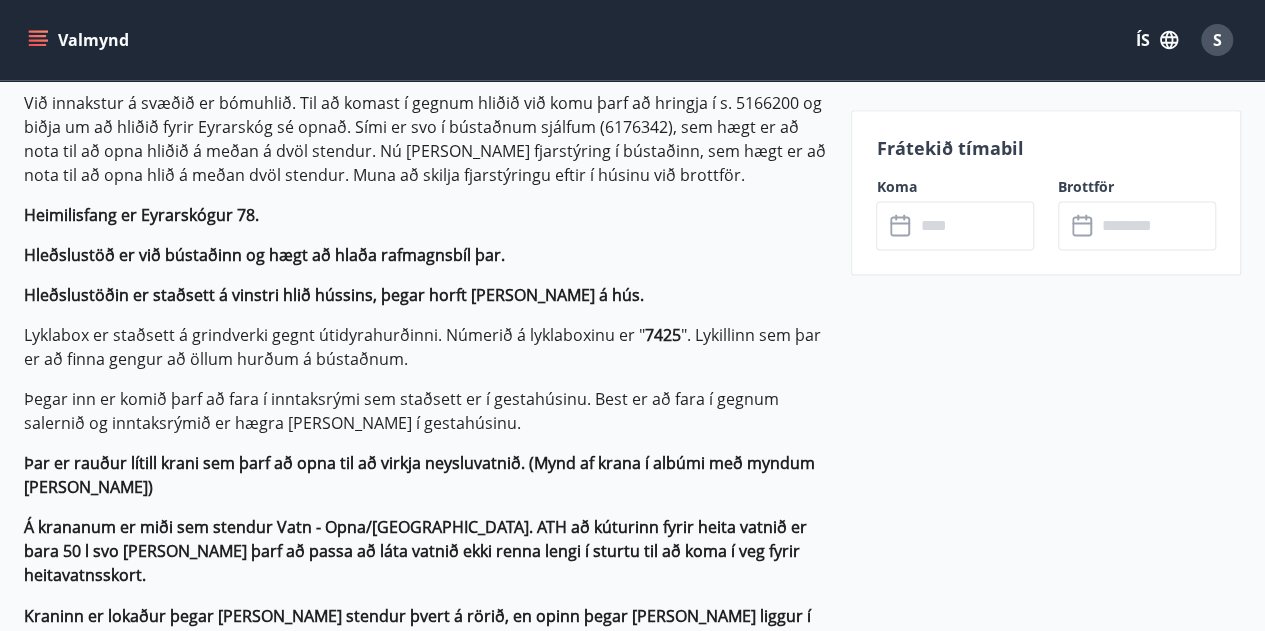 click at bounding box center (974, 225) 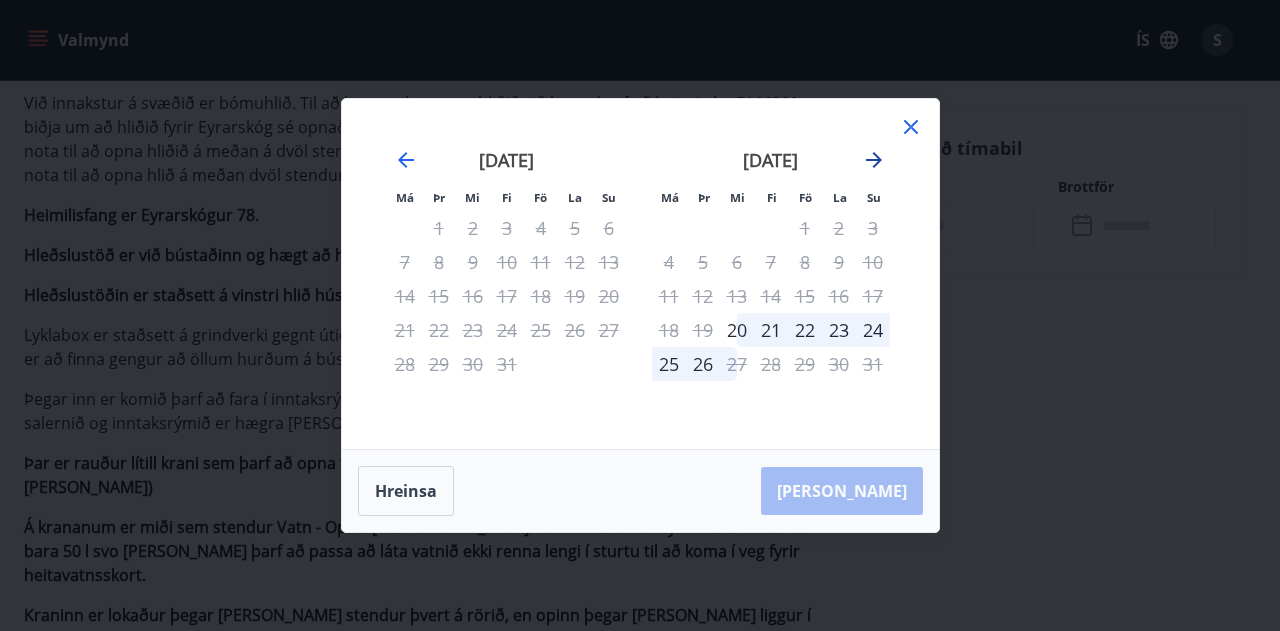 click 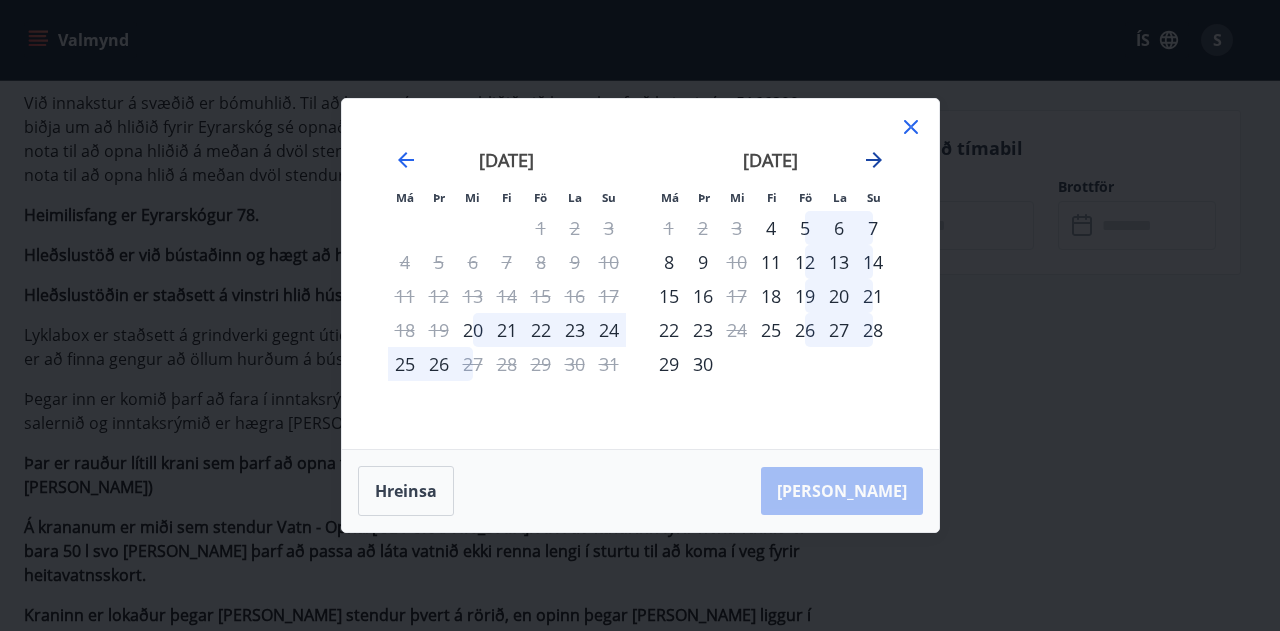 click 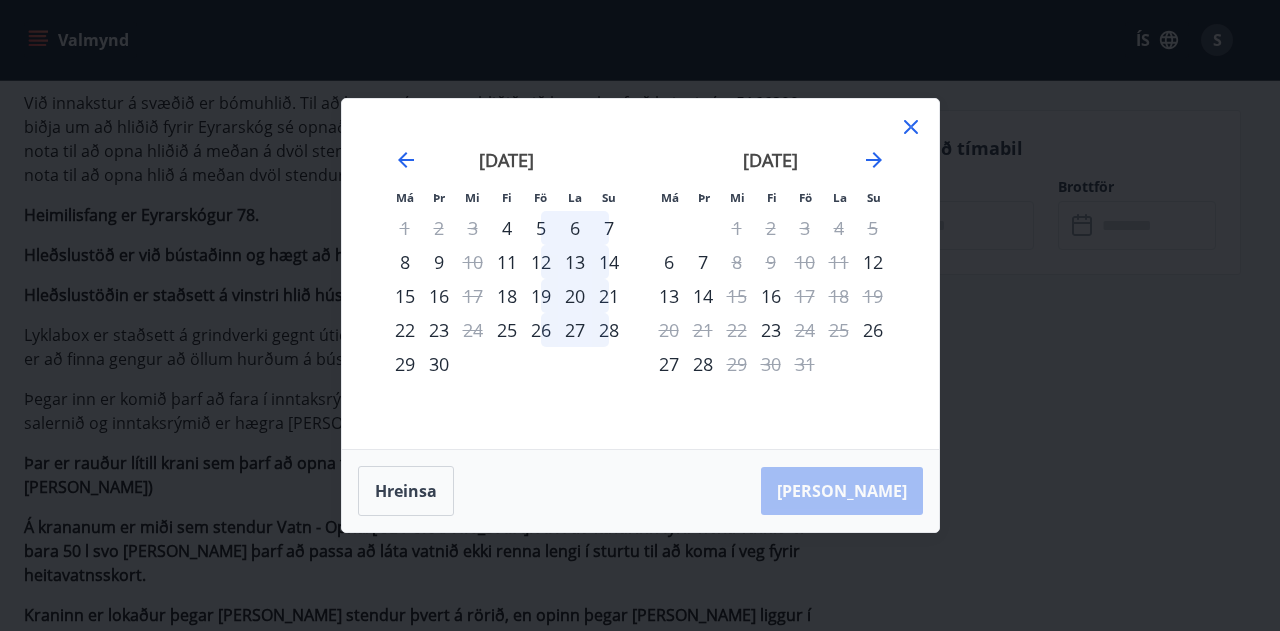 click 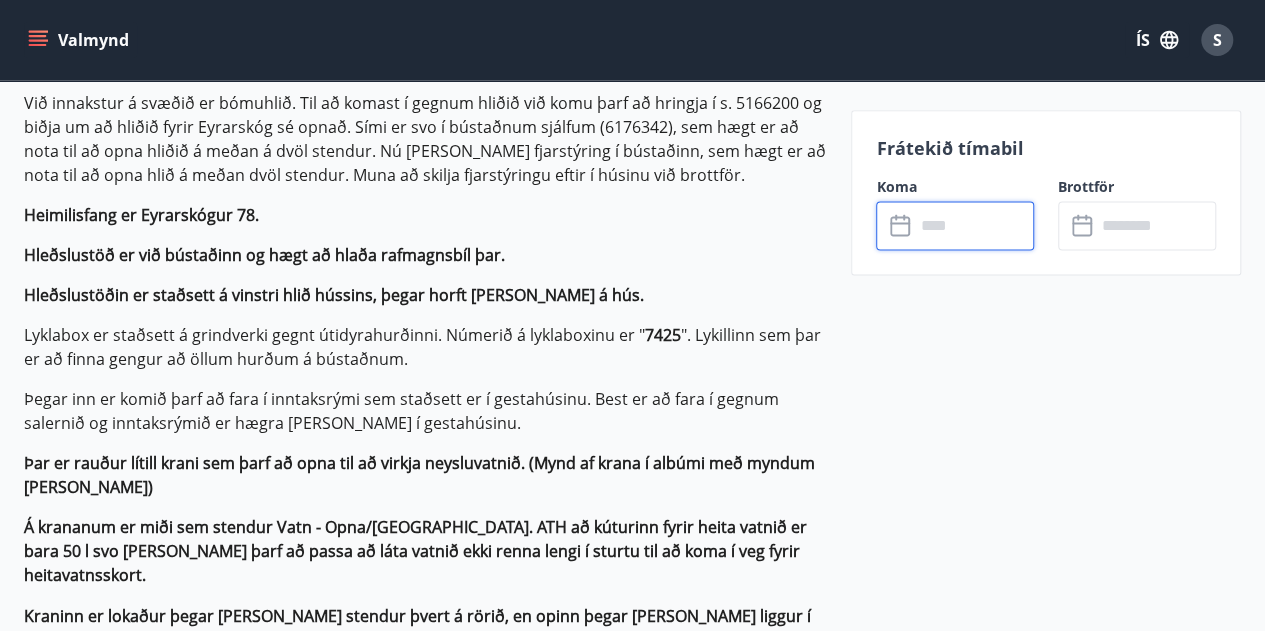 click at bounding box center [974, 225] 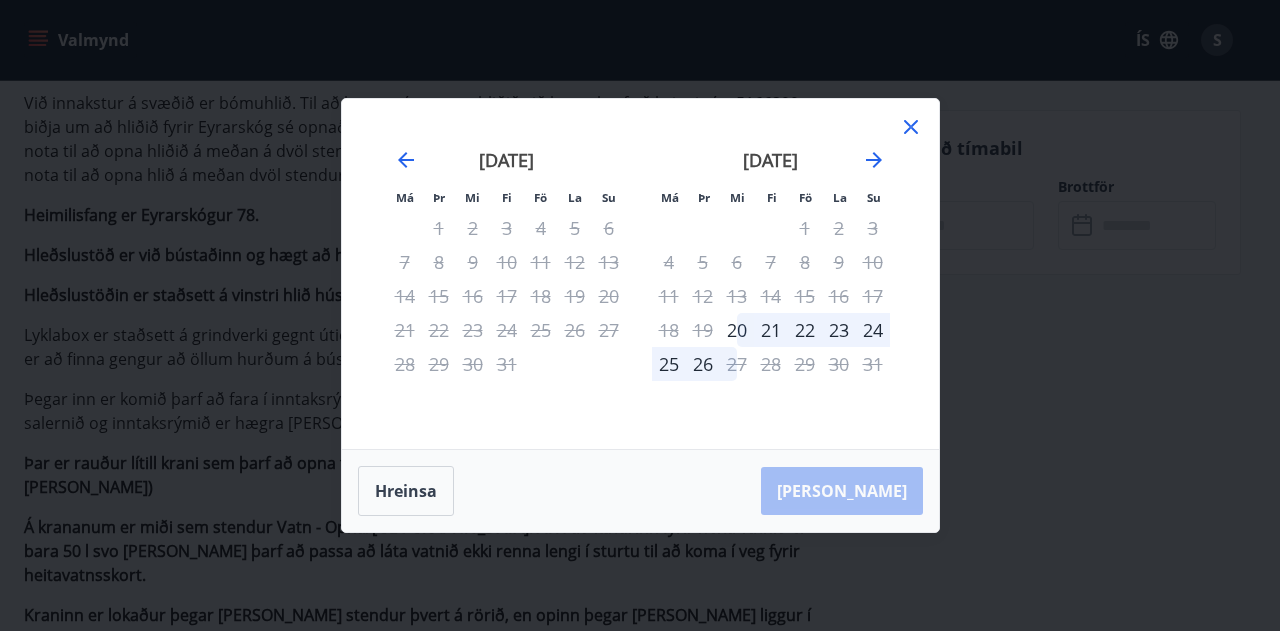 click 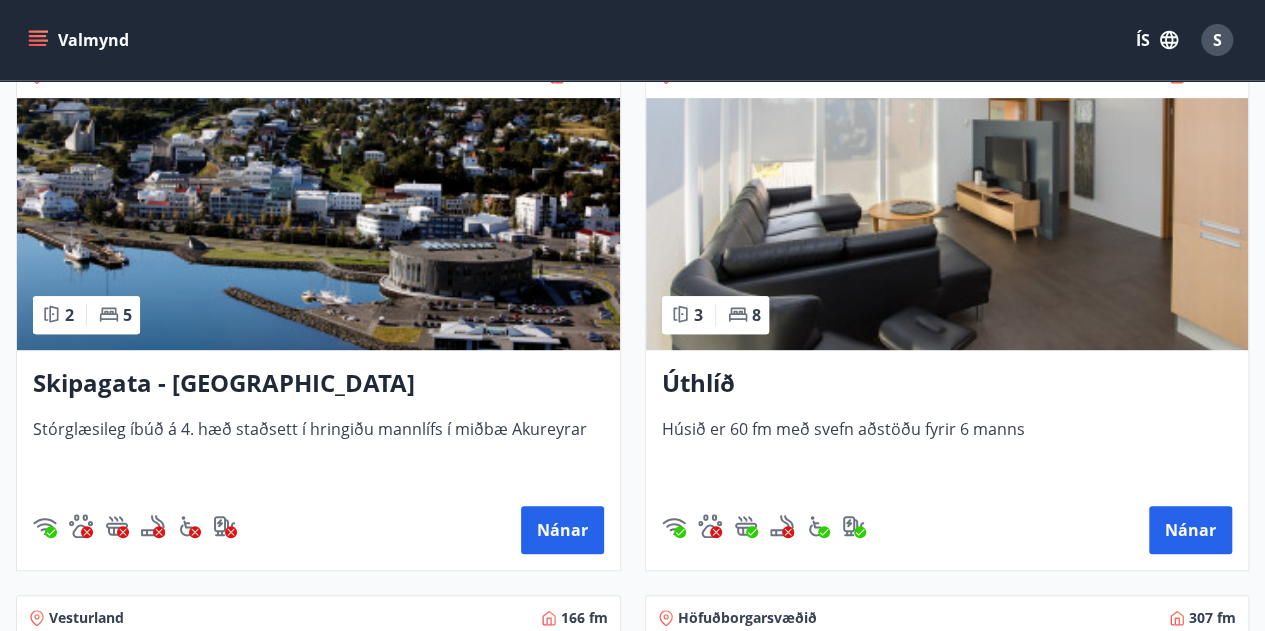 scroll, scrollTop: 400, scrollLeft: 0, axis: vertical 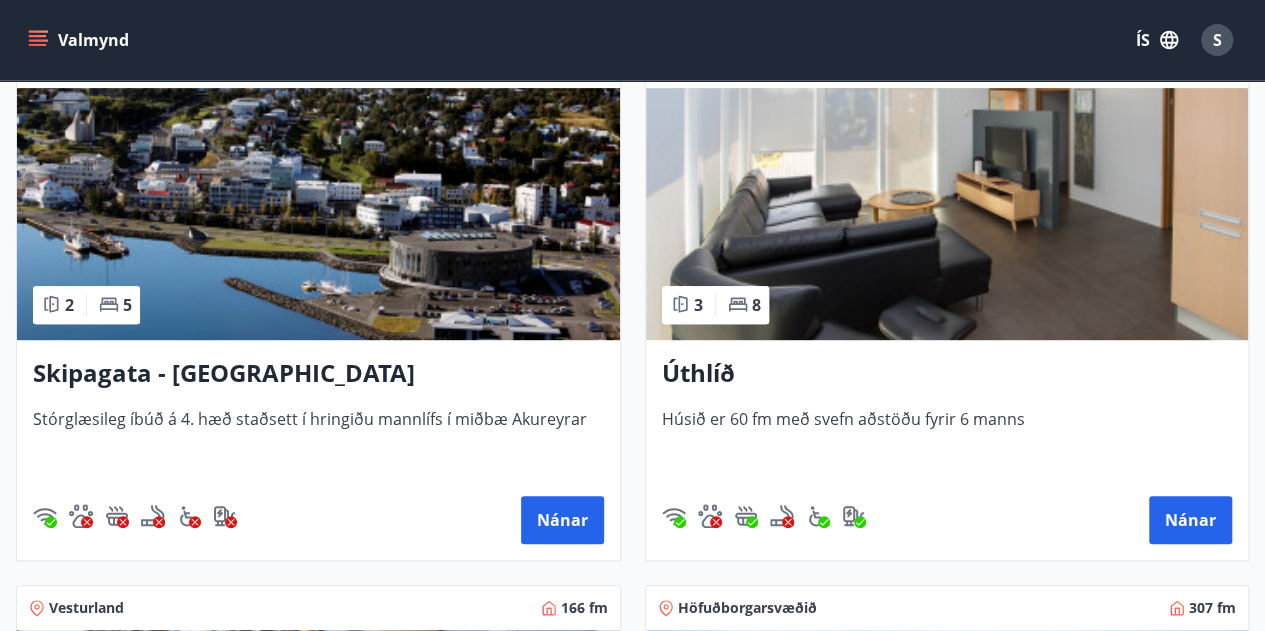 click on "Úthlíð" at bounding box center (947, 374) 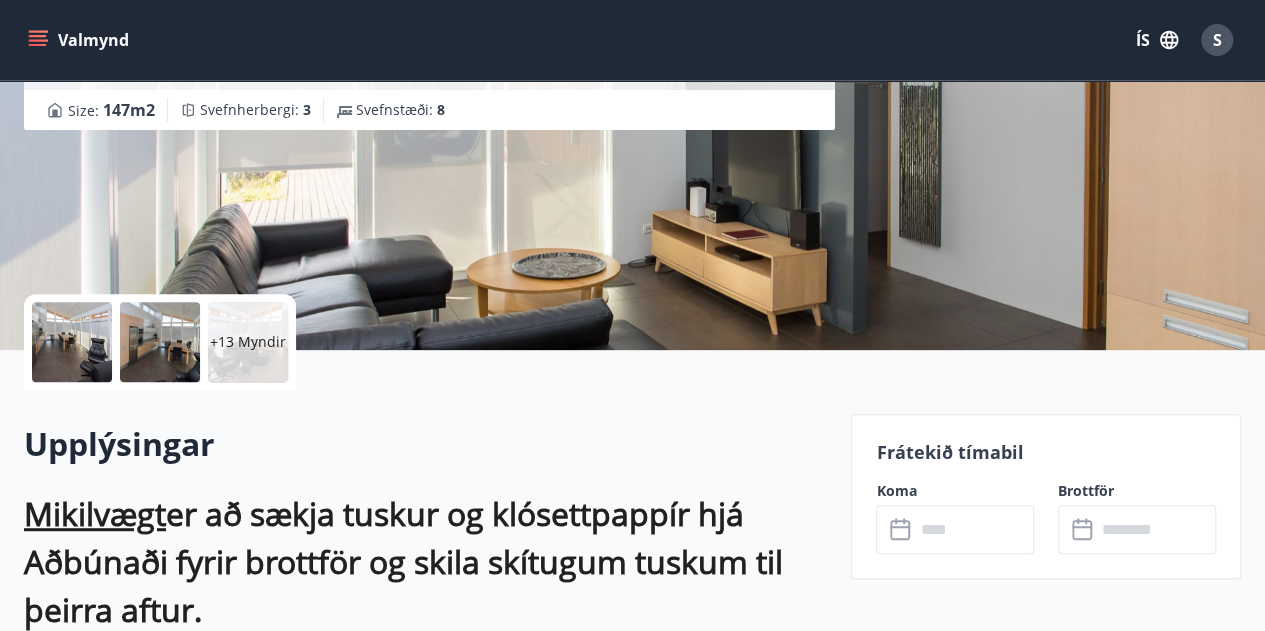 scroll, scrollTop: 300, scrollLeft: 0, axis: vertical 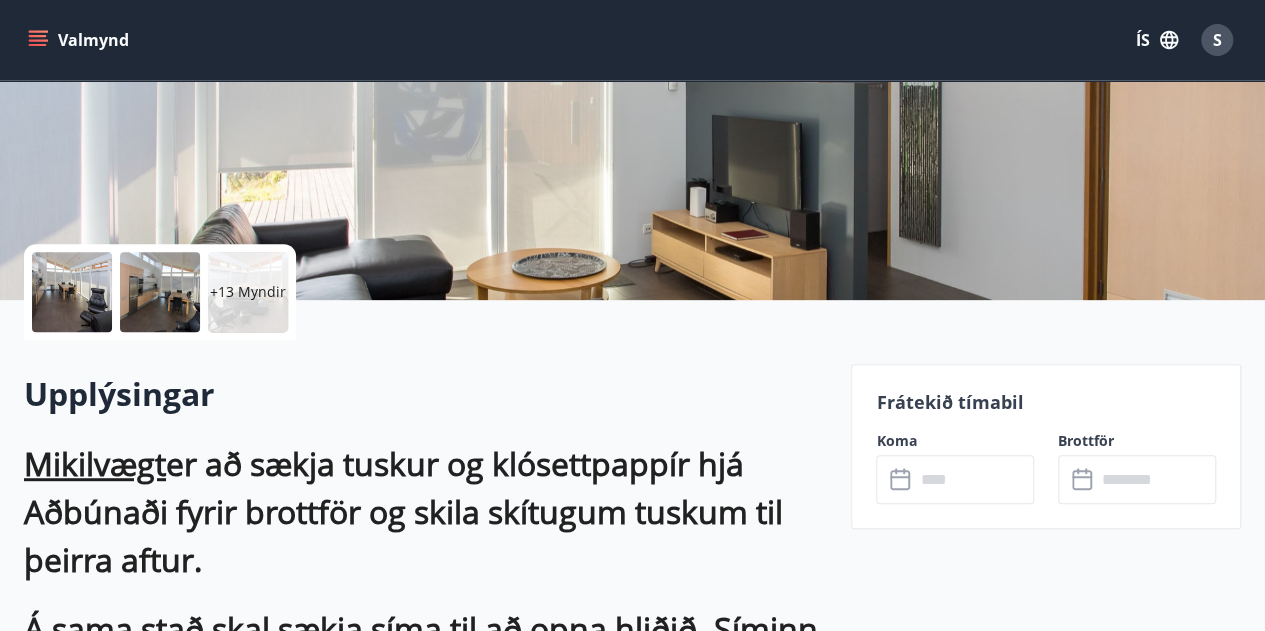 click at bounding box center (974, 479) 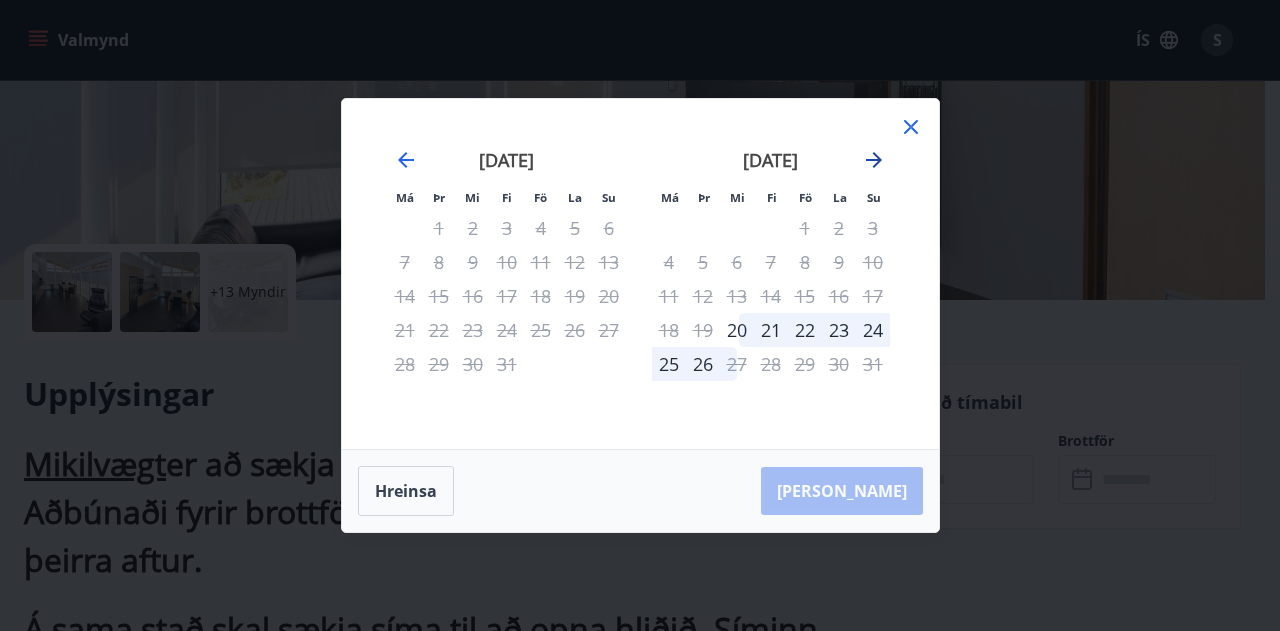 click 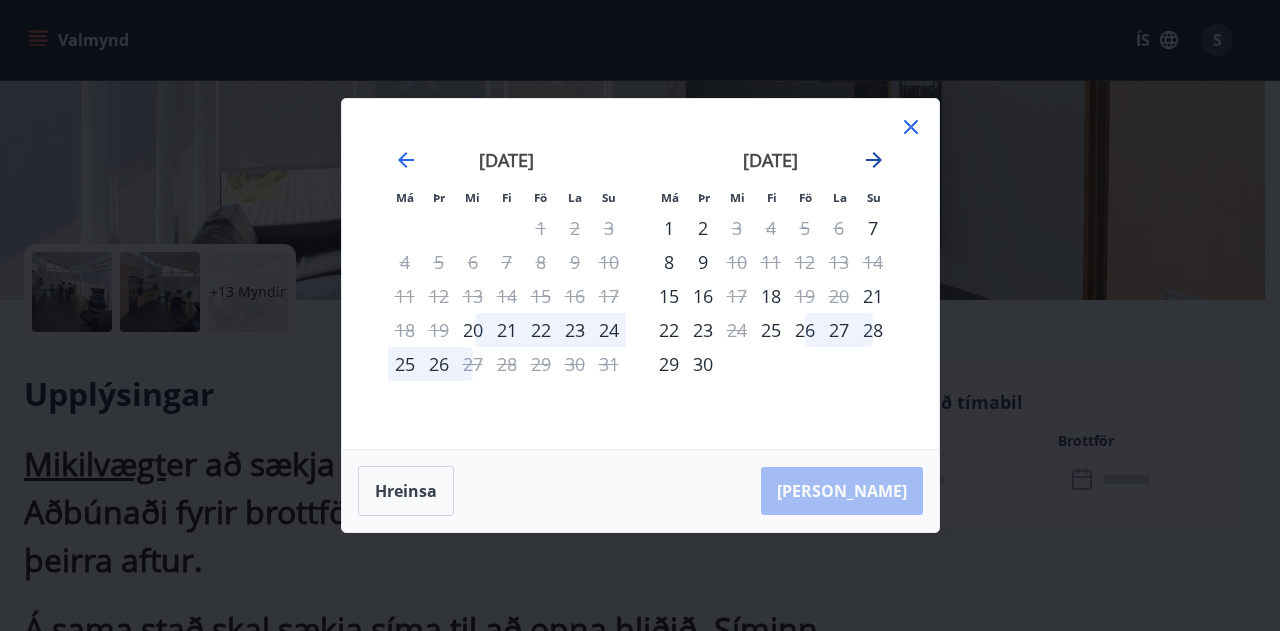 click 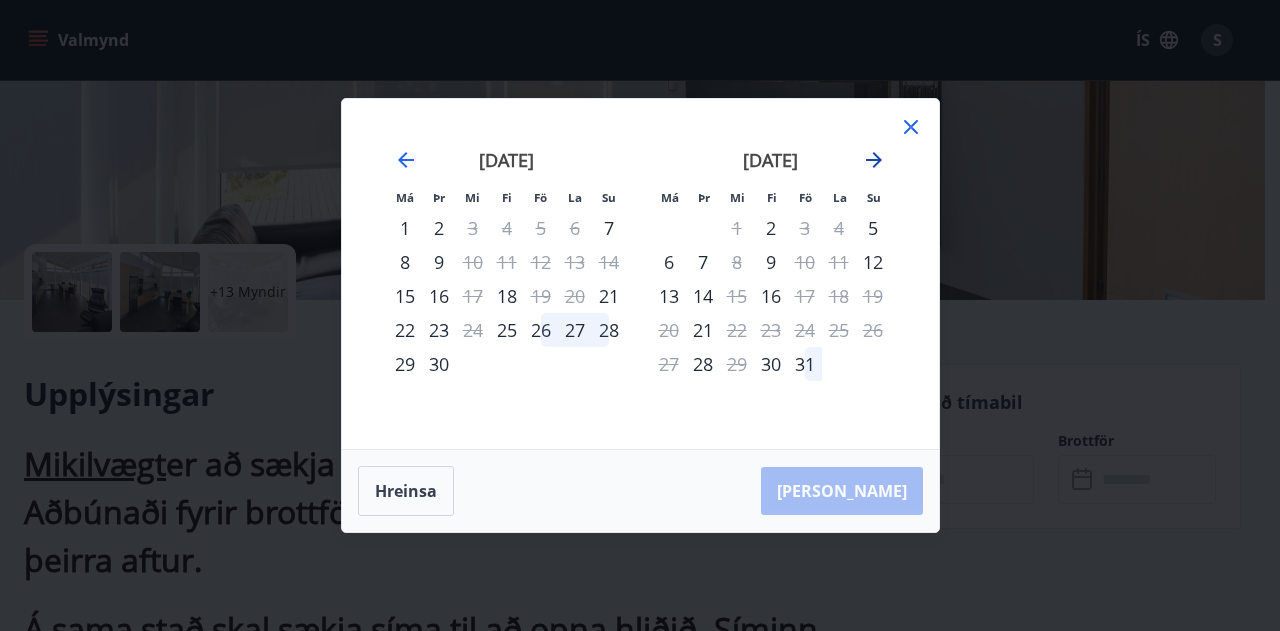 click 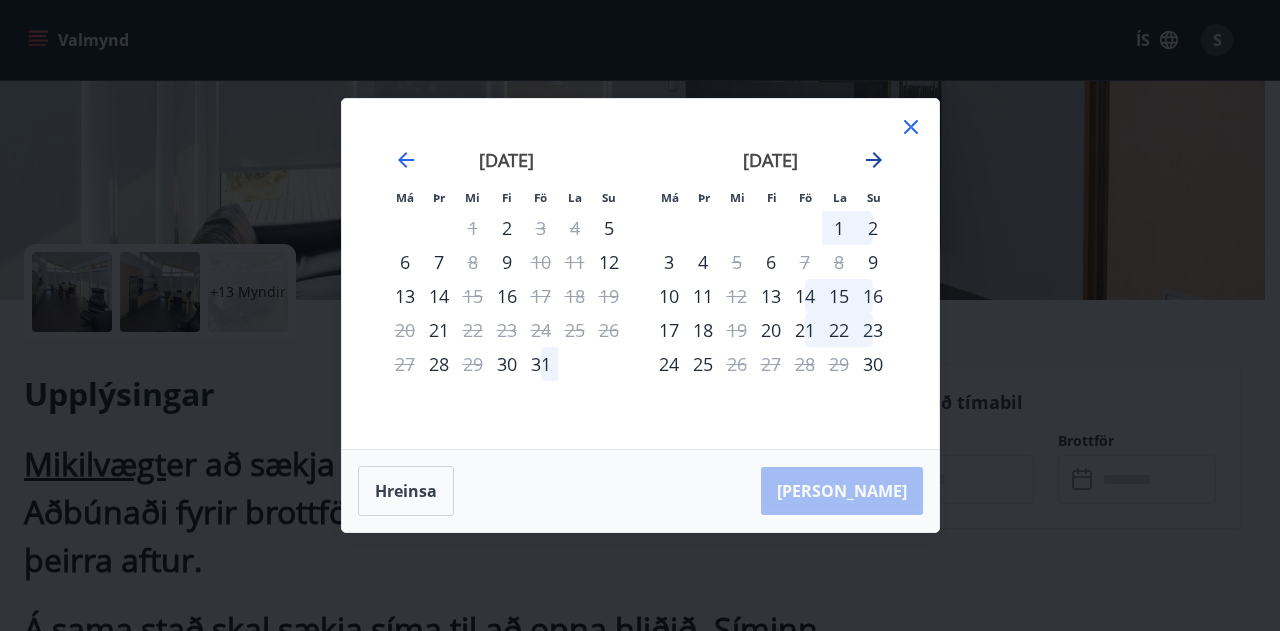 click 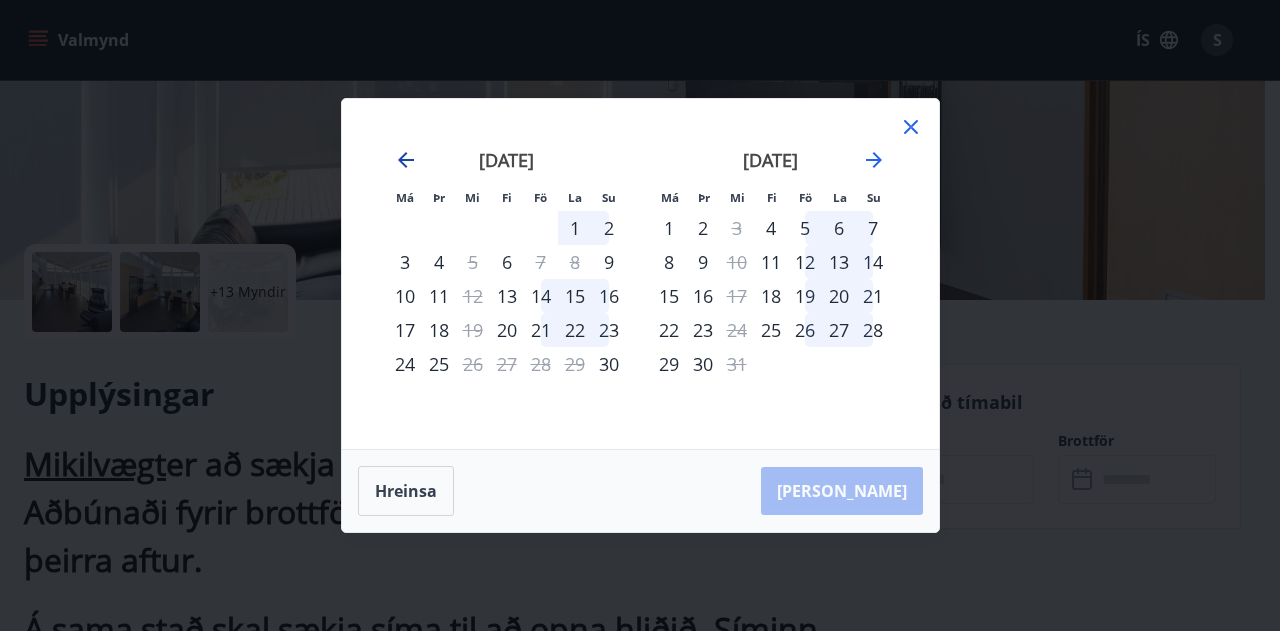 click 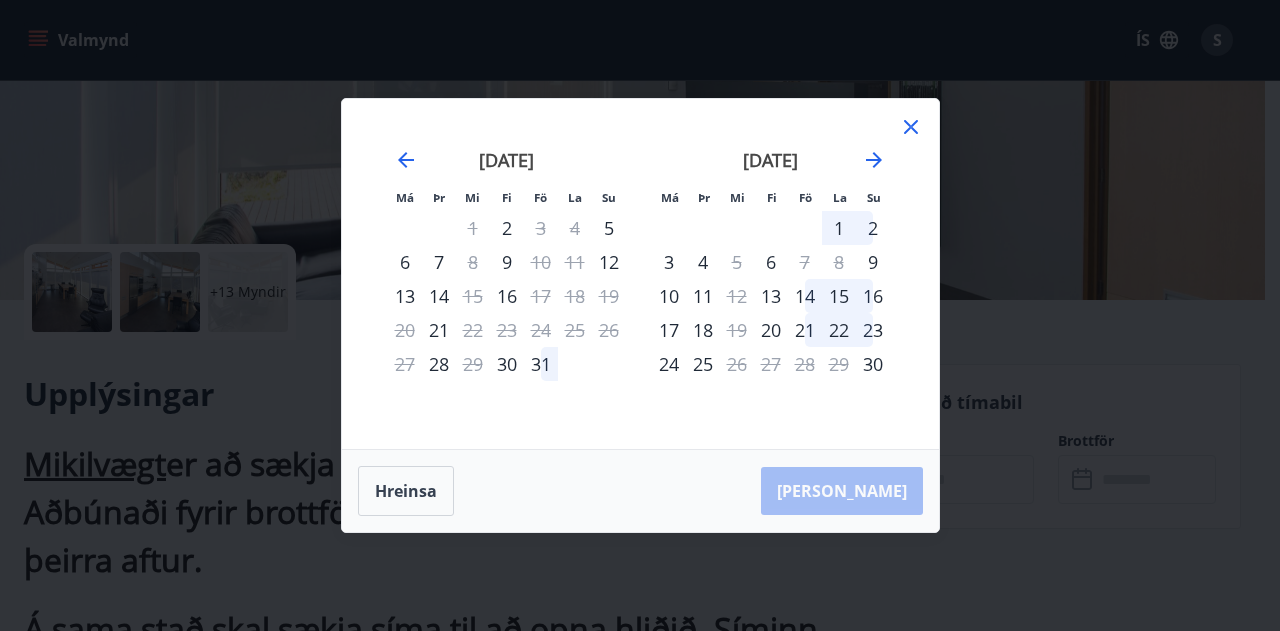 click 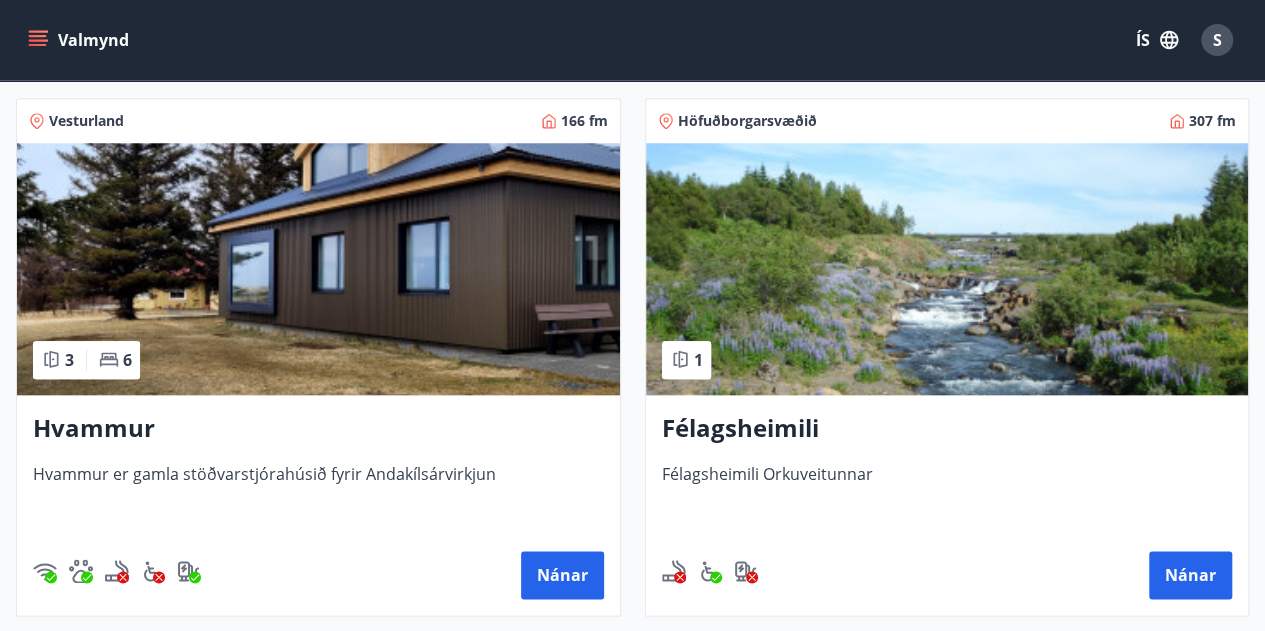 scroll, scrollTop: 900, scrollLeft: 0, axis: vertical 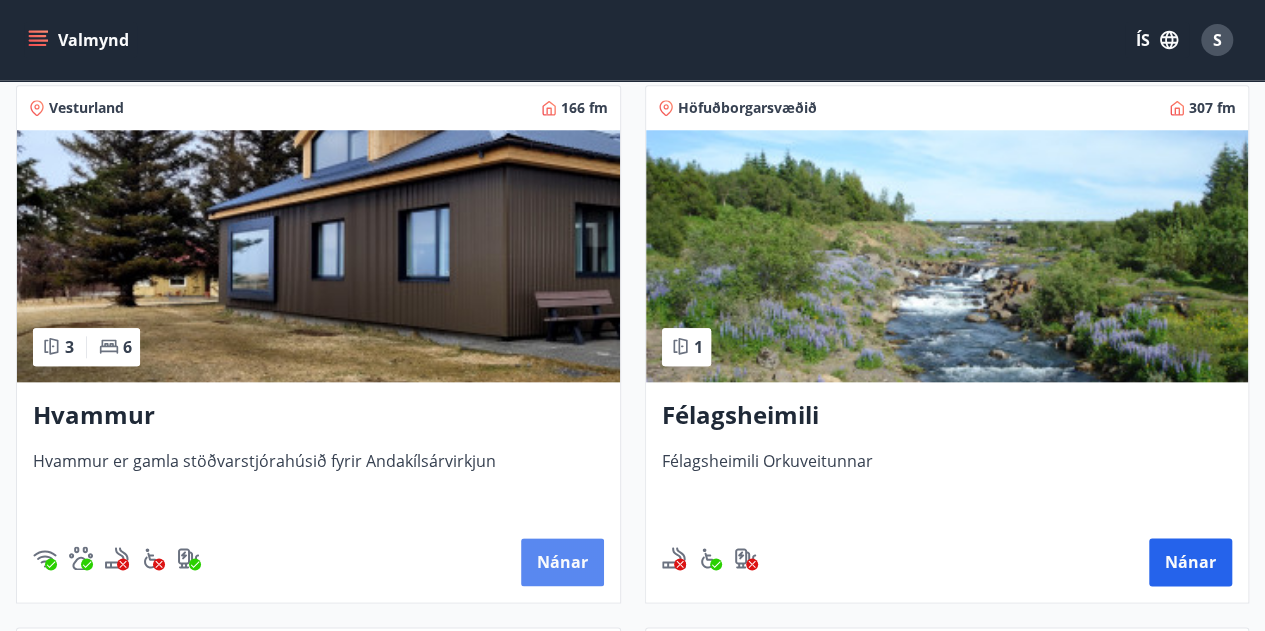 click on "Nánar" at bounding box center [562, 562] 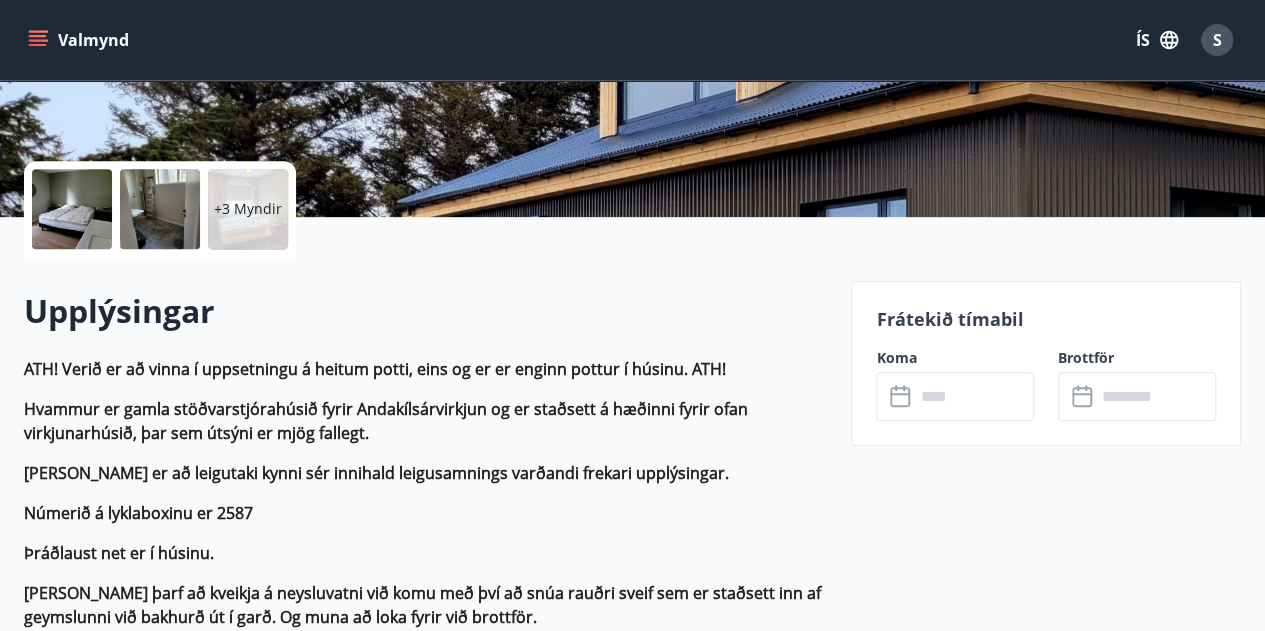 scroll, scrollTop: 400, scrollLeft: 0, axis: vertical 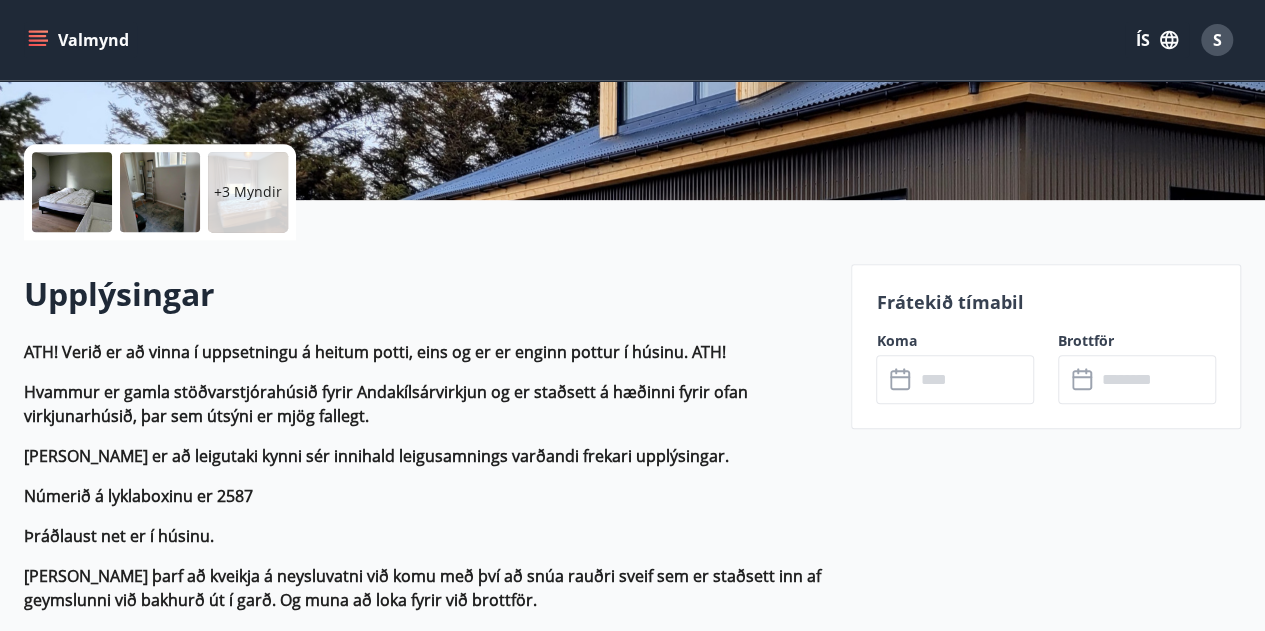 click 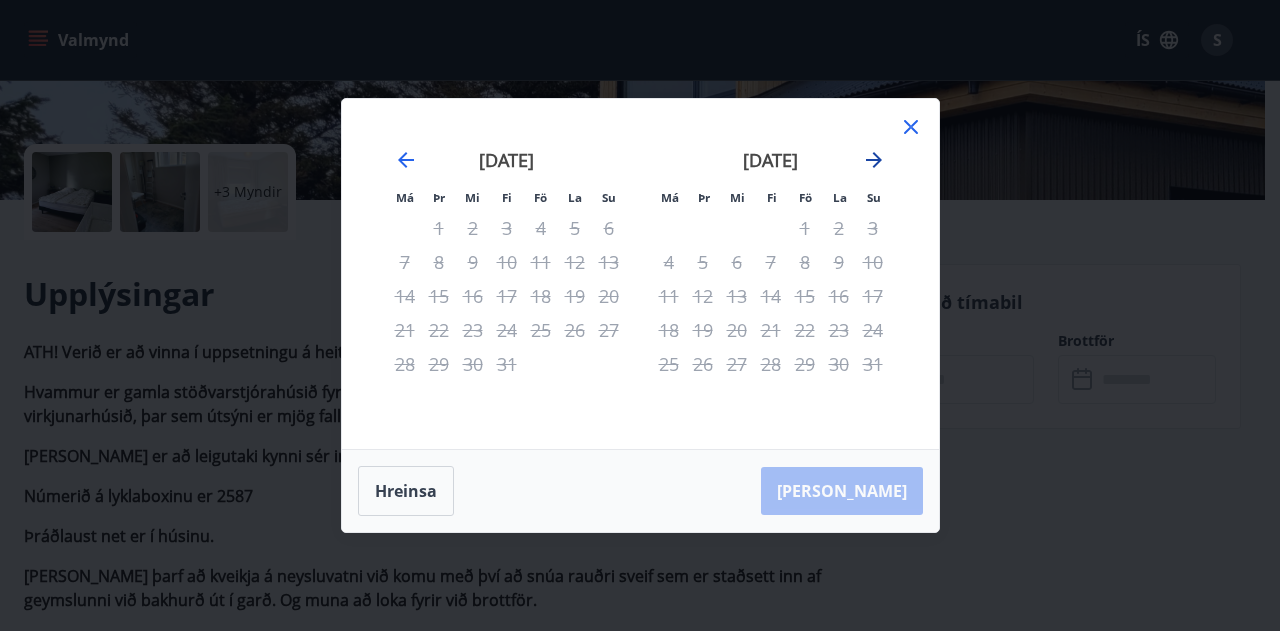 click 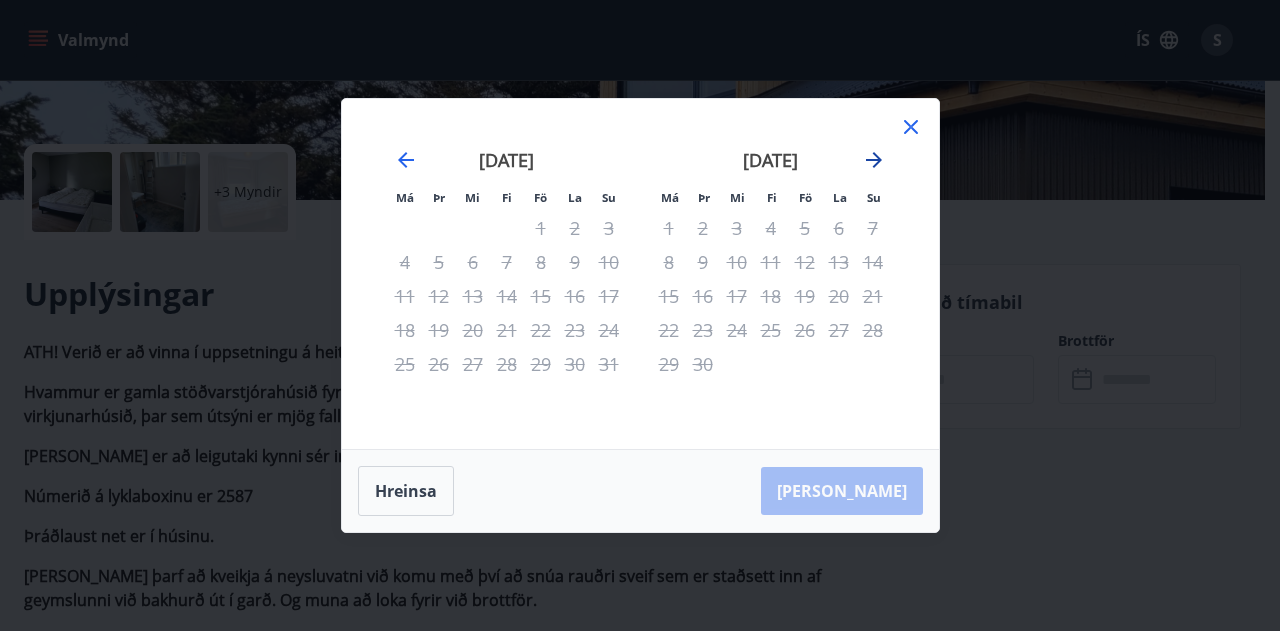 click 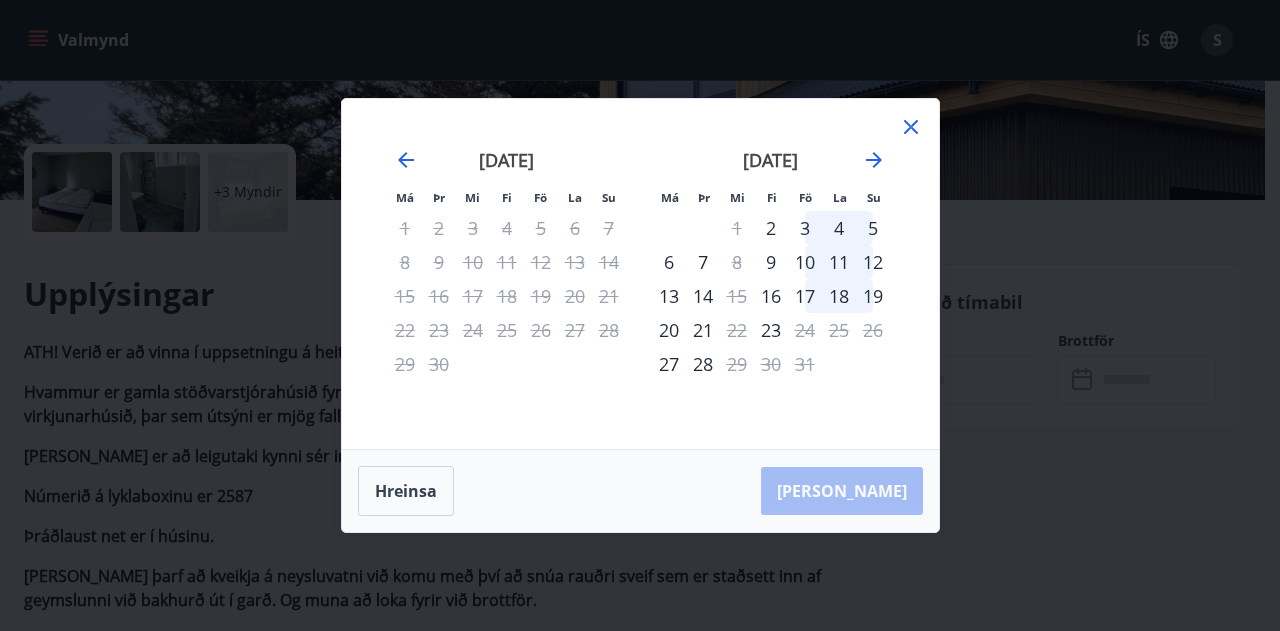 click on "3" at bounding box center [805, 228] 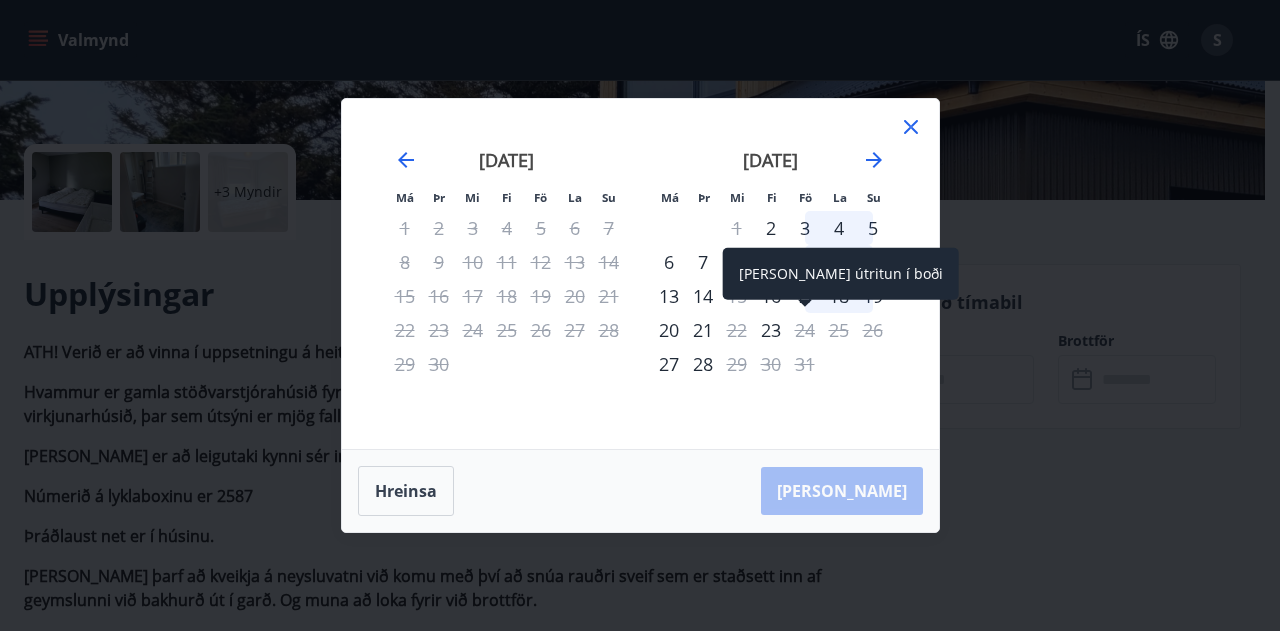 click on "24" at bounding box center (805, 330) 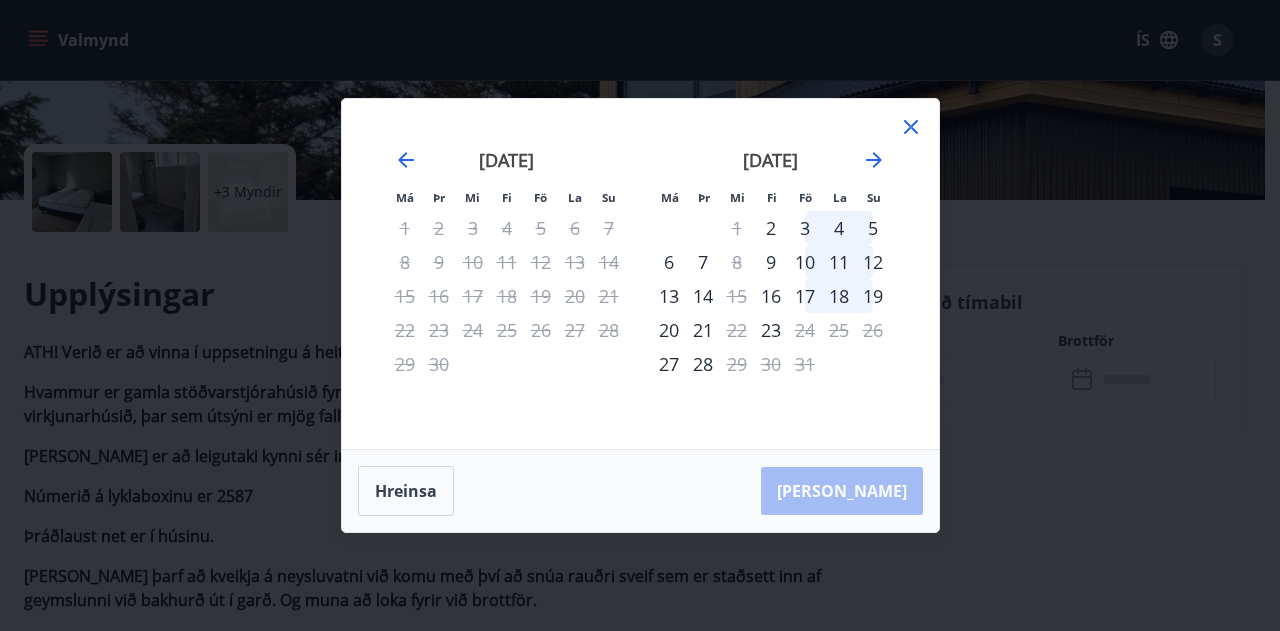 click on "3" at bounding box center [805, 228] 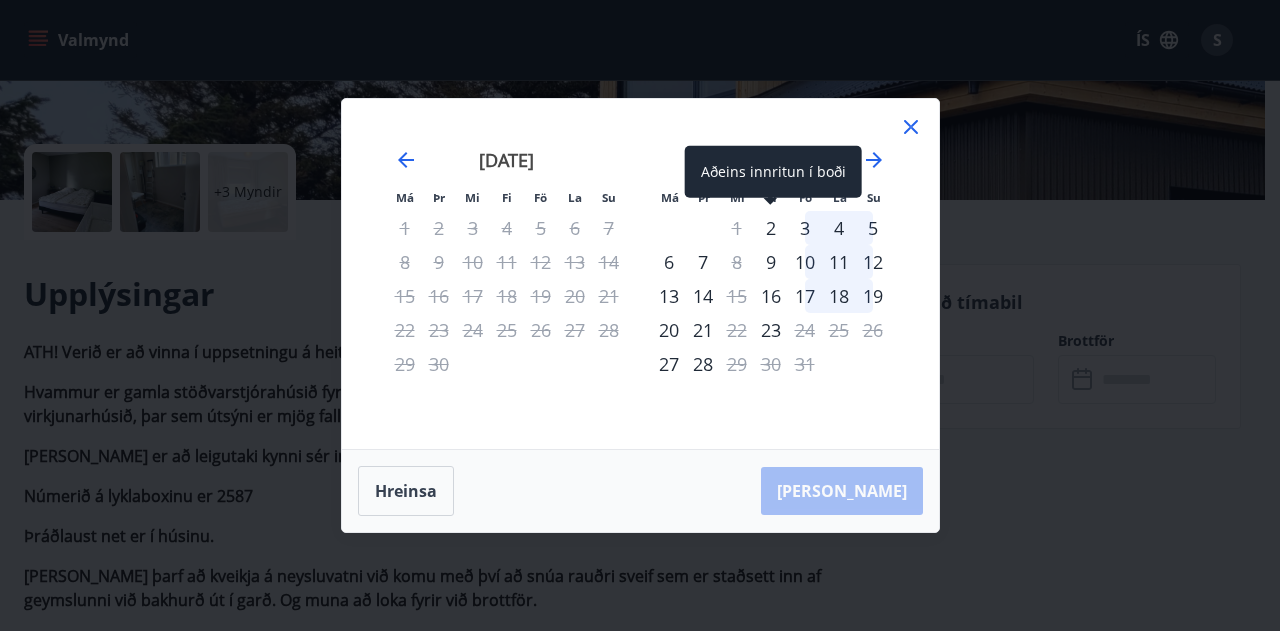 click on "2" at bounding box center [771, 228] 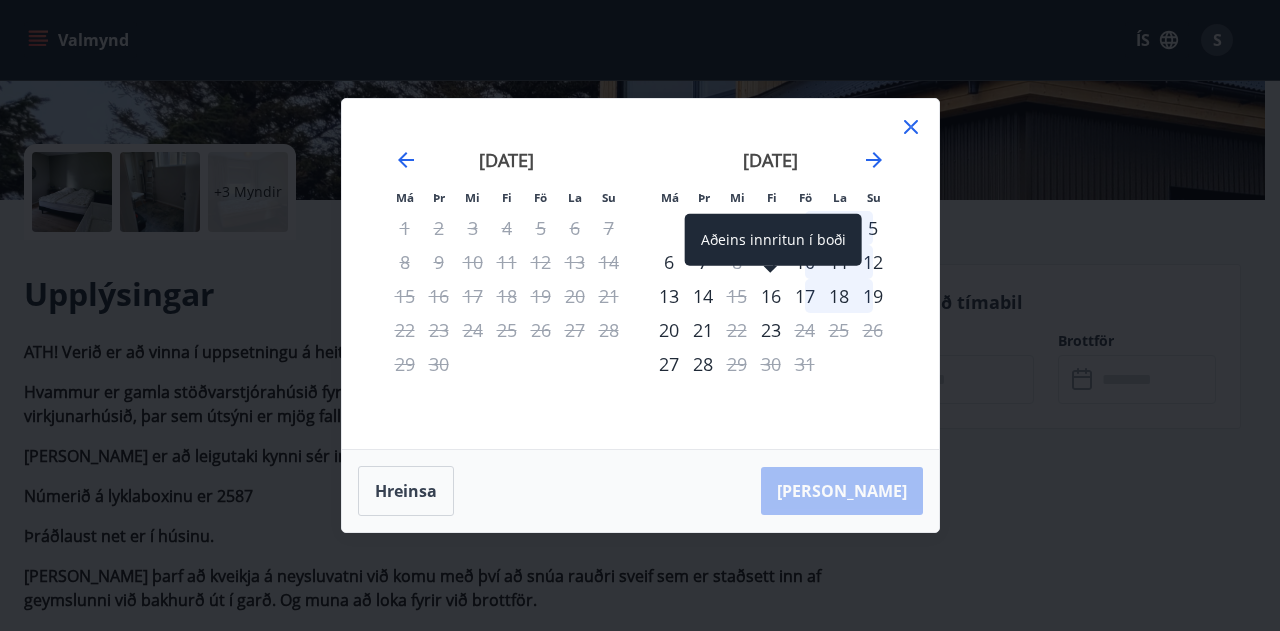 click on "16" at bounding box center [771, 296] 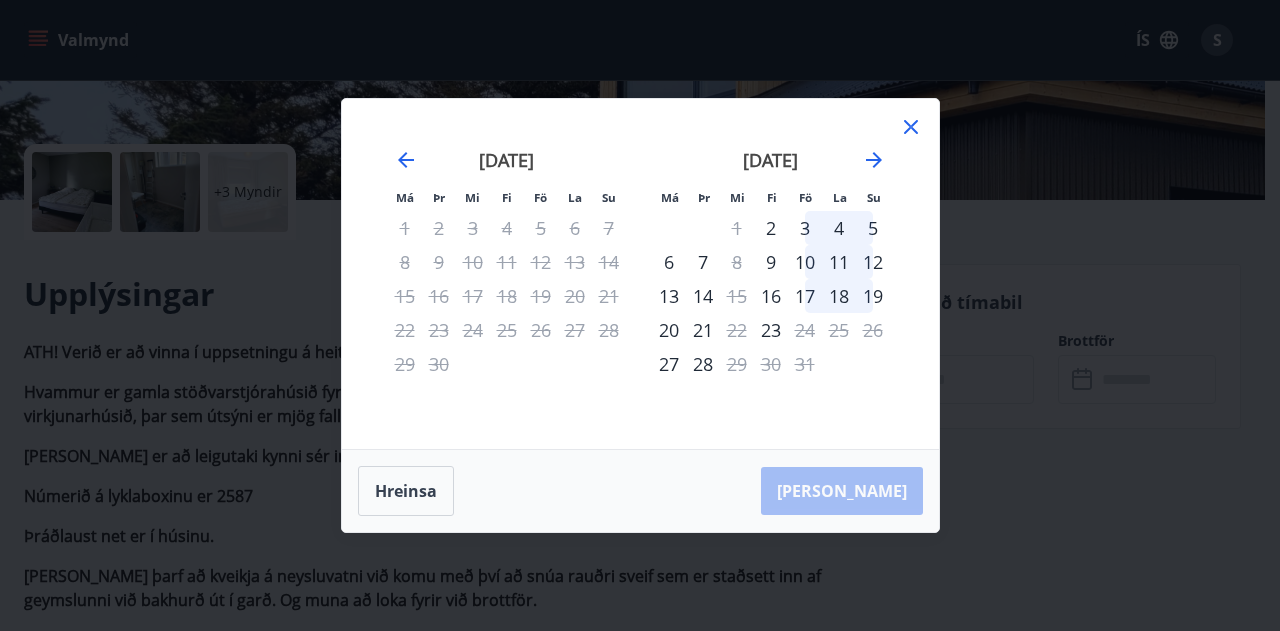 click on "14" at bounding box center [703, 296] 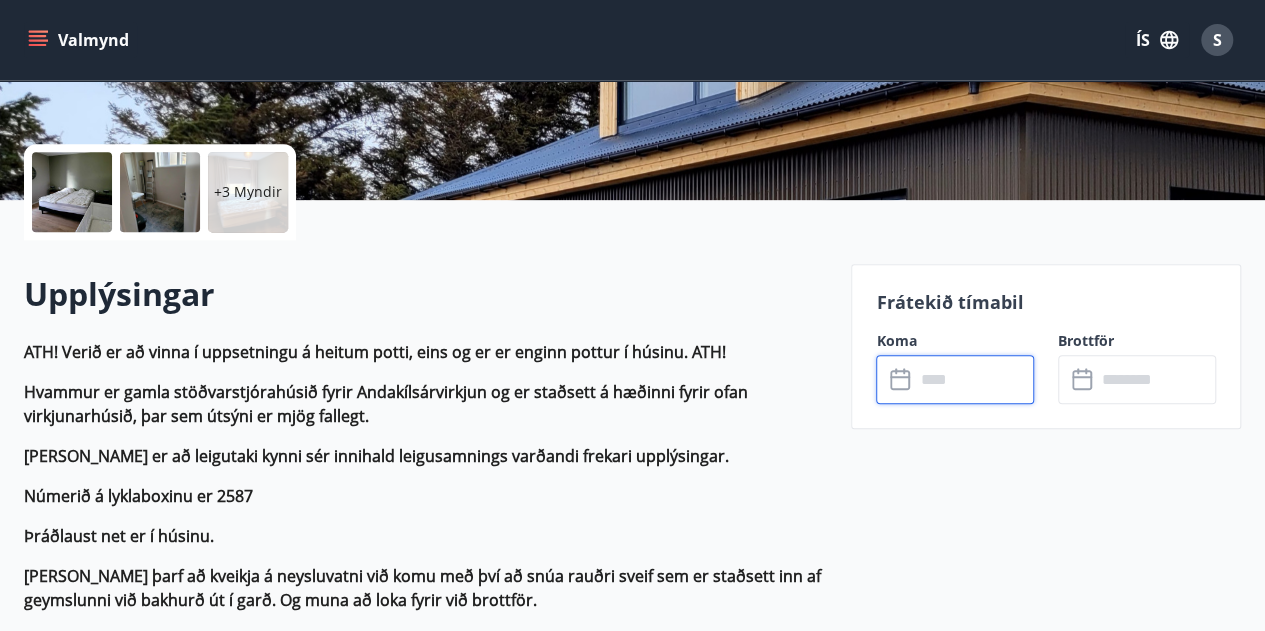click at bounding box center [974, 379] 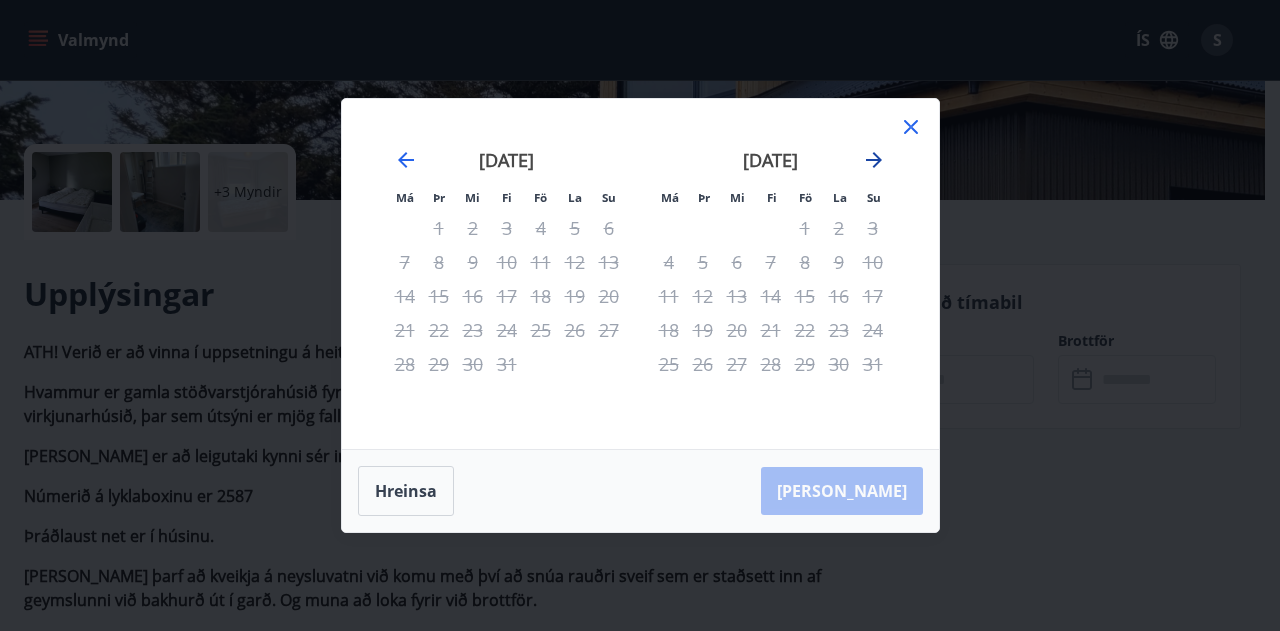 click 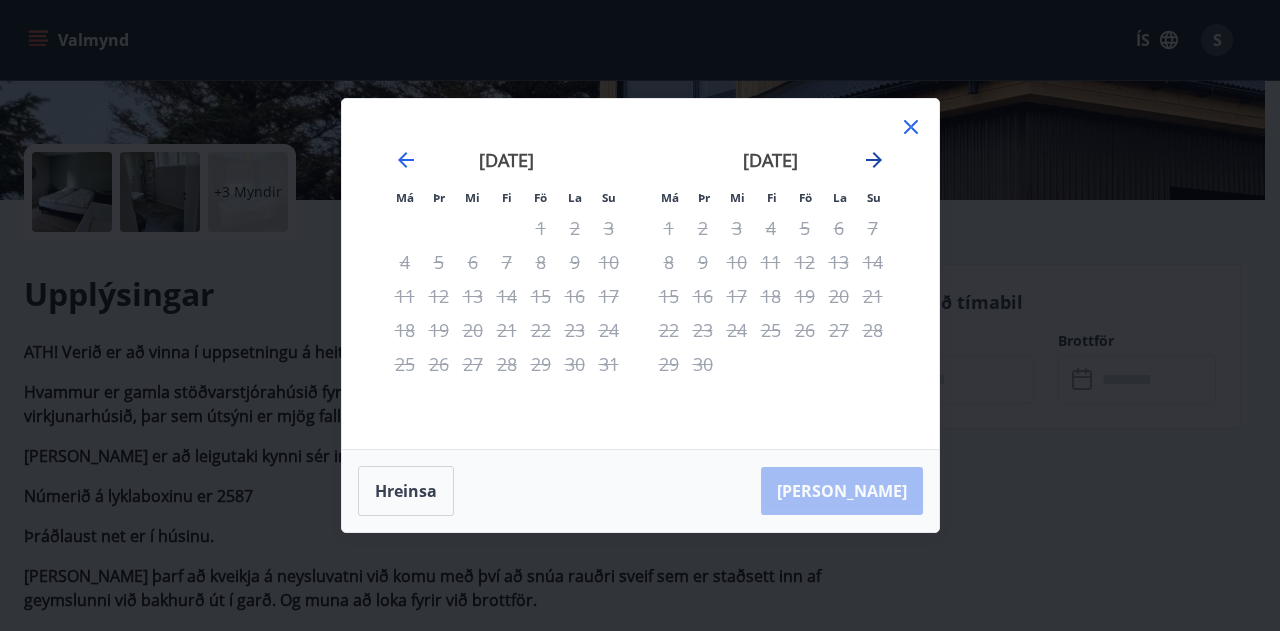 click 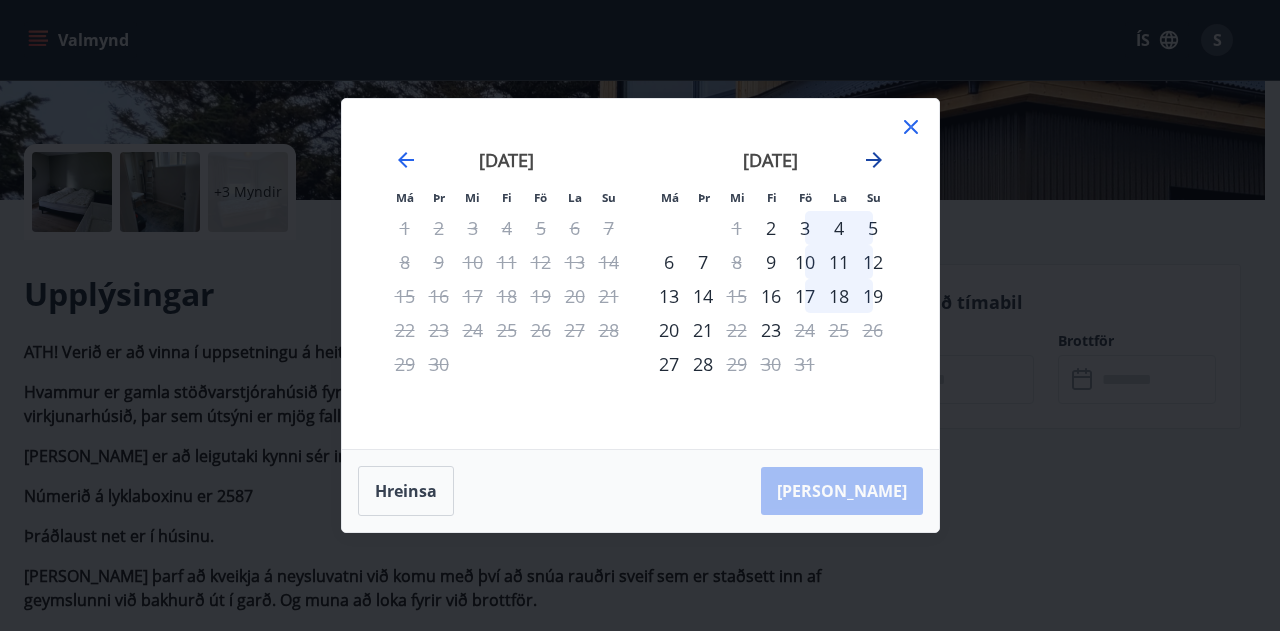 click 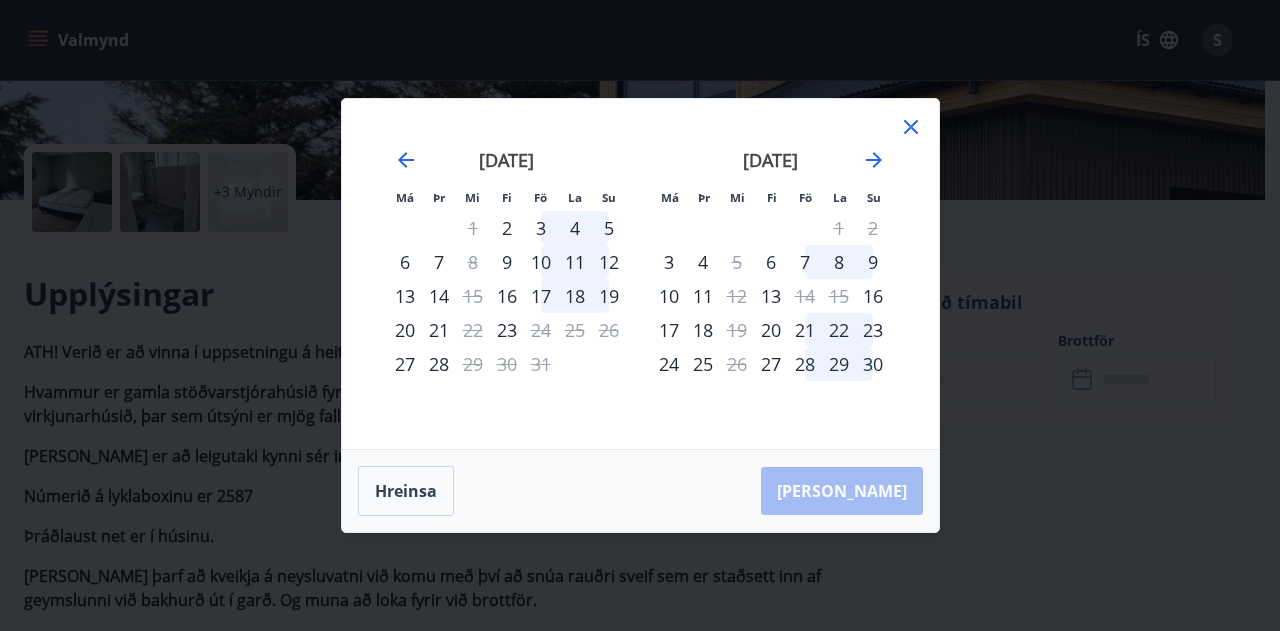 click 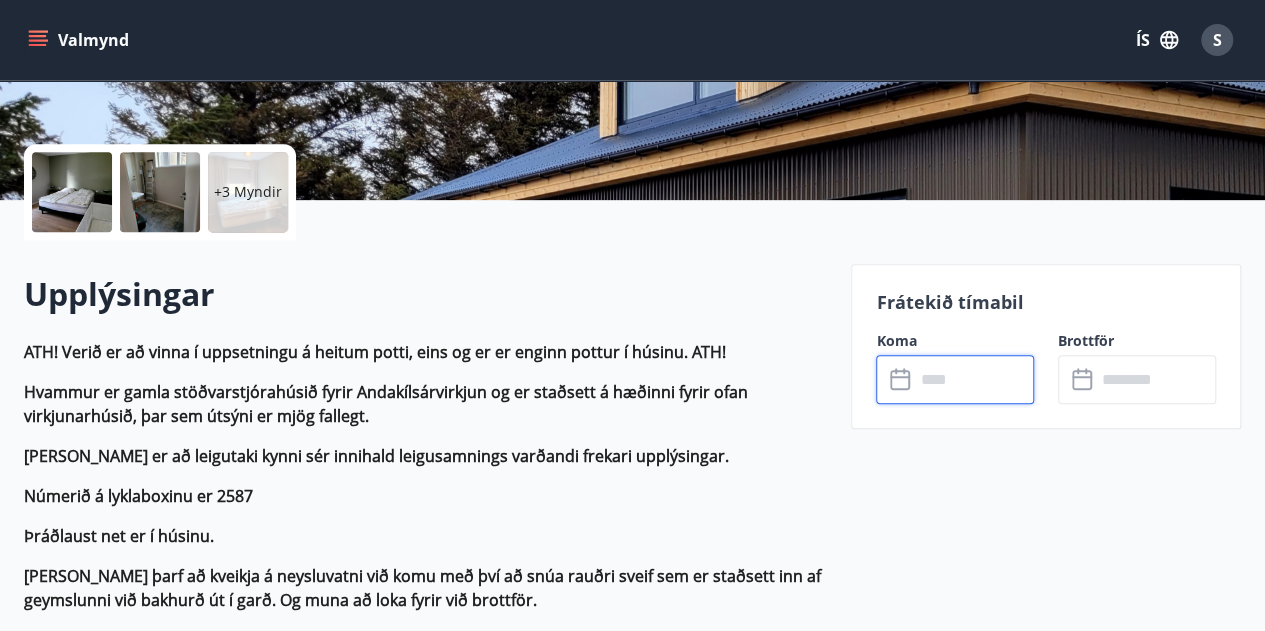 click 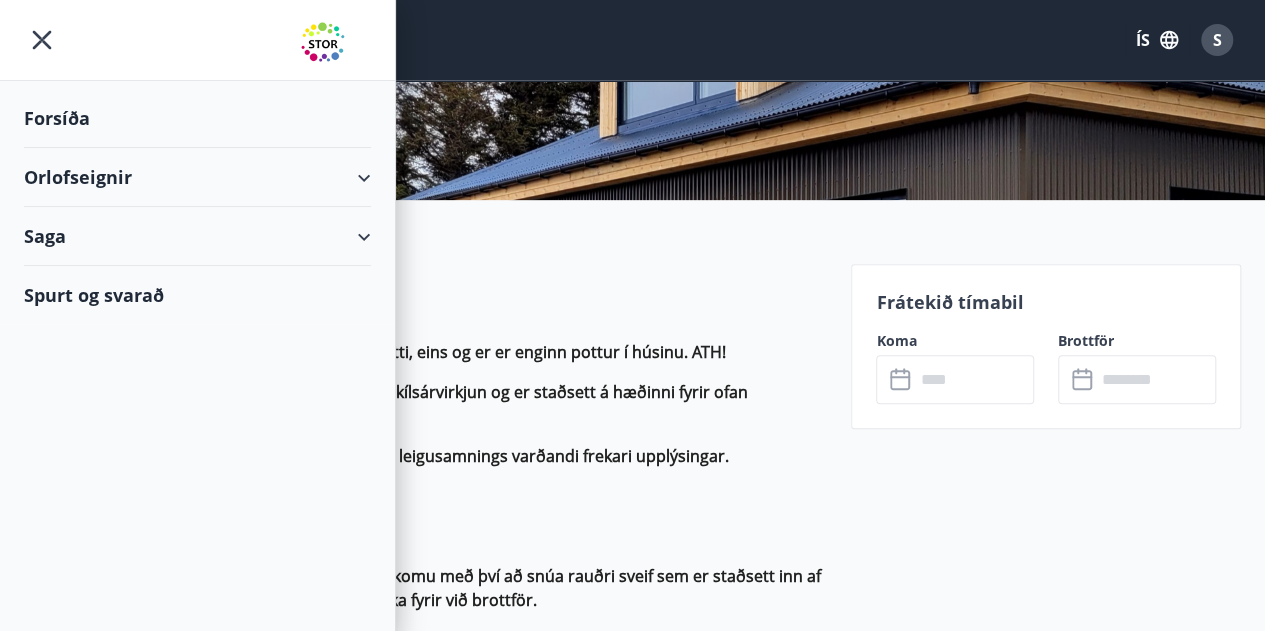 click on "Orlofseignir" at bounding box center [197, 177] 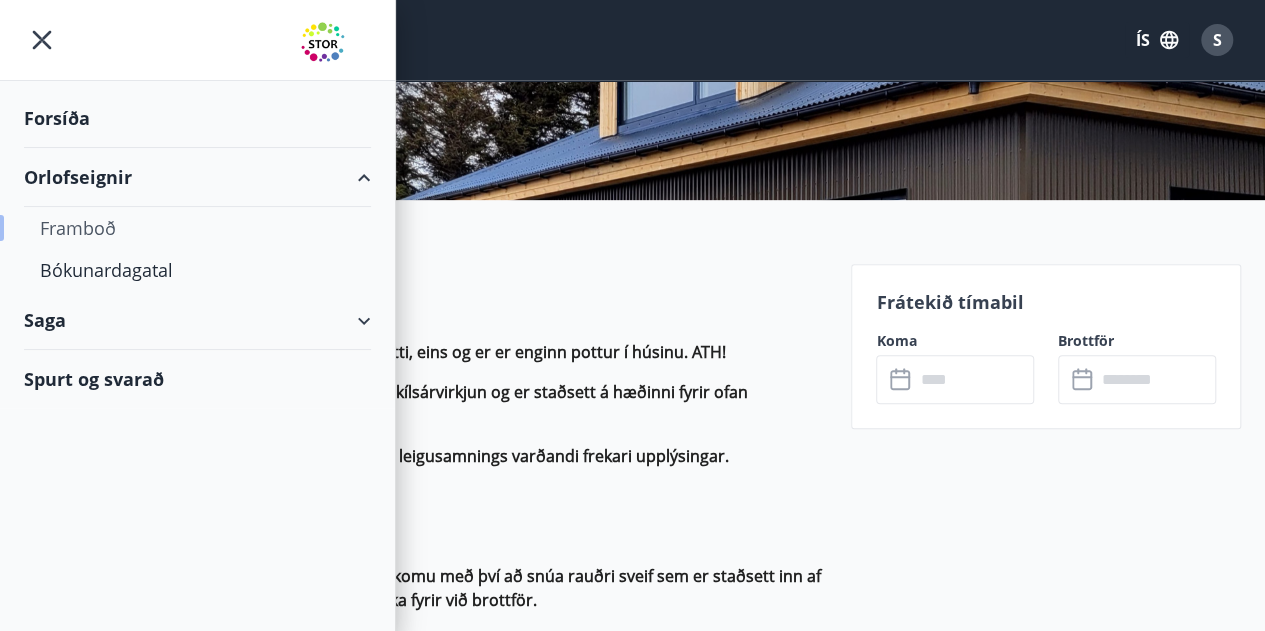 click on "Framboð" at bounding box center (197, 228) 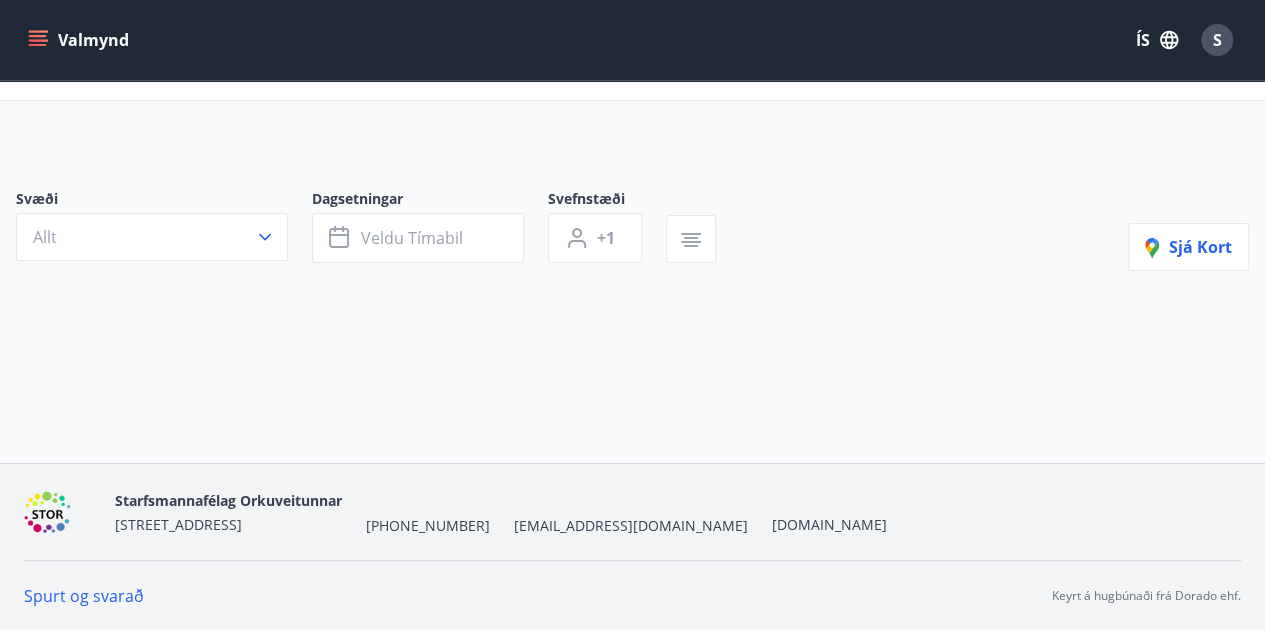 scroll, scrollTop: 0, scrollLeft: 0, axis: both 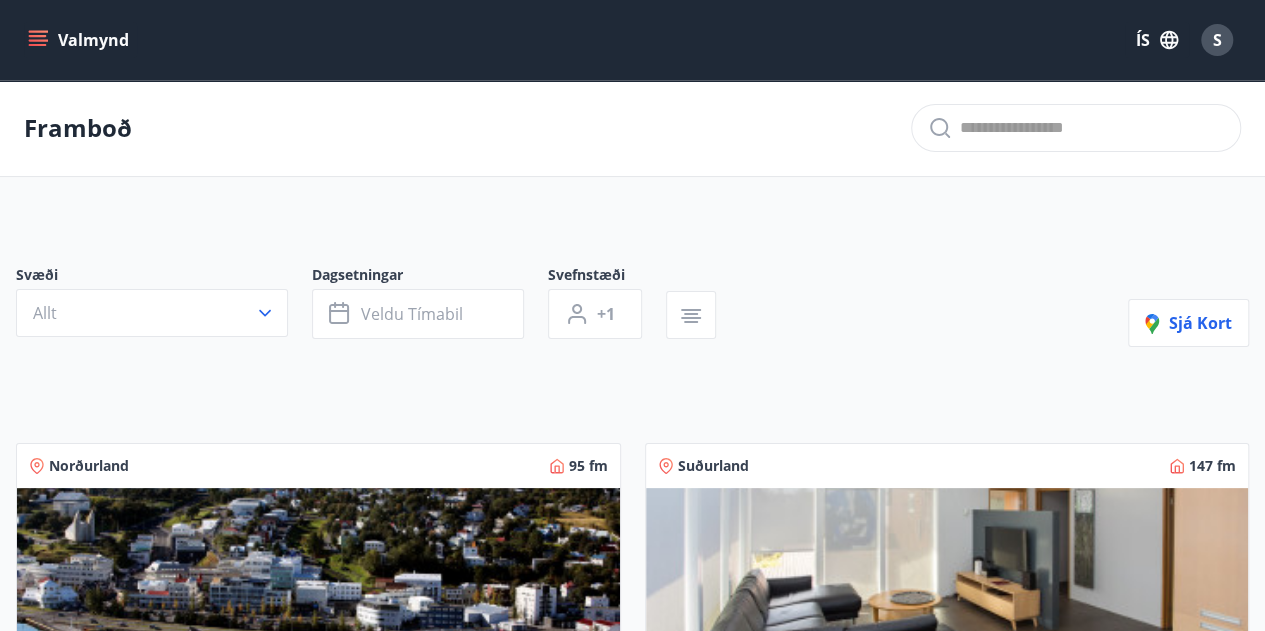 click 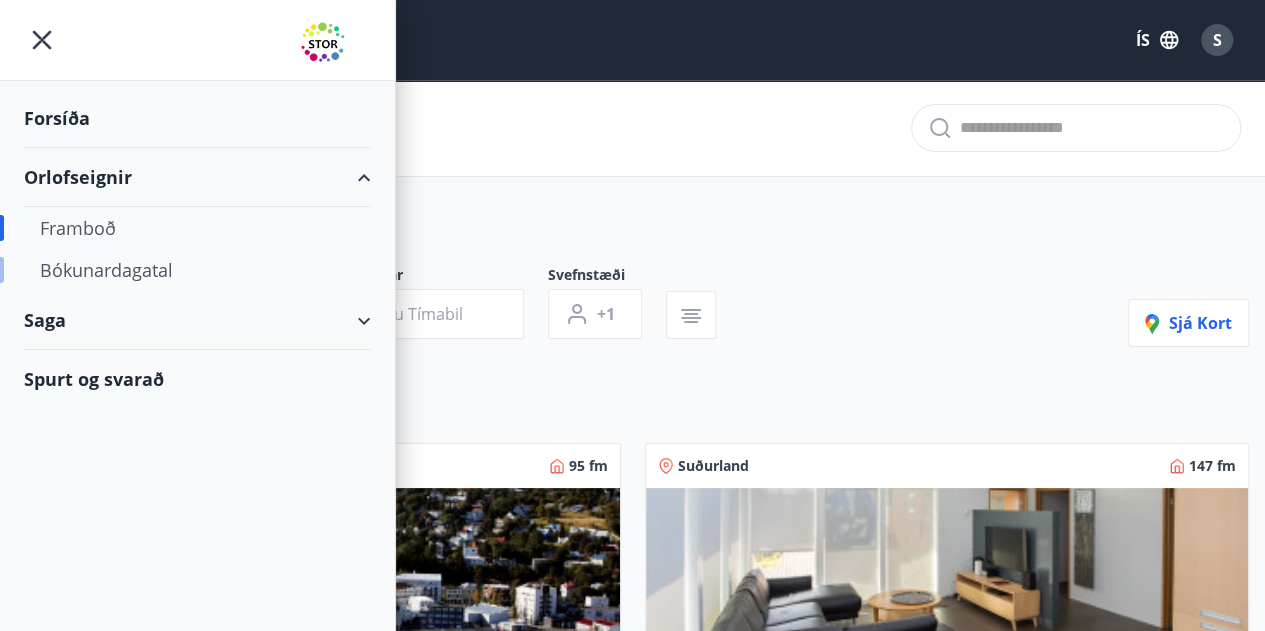 click on "Bókunardagatal" at bounding box center (197, 270) 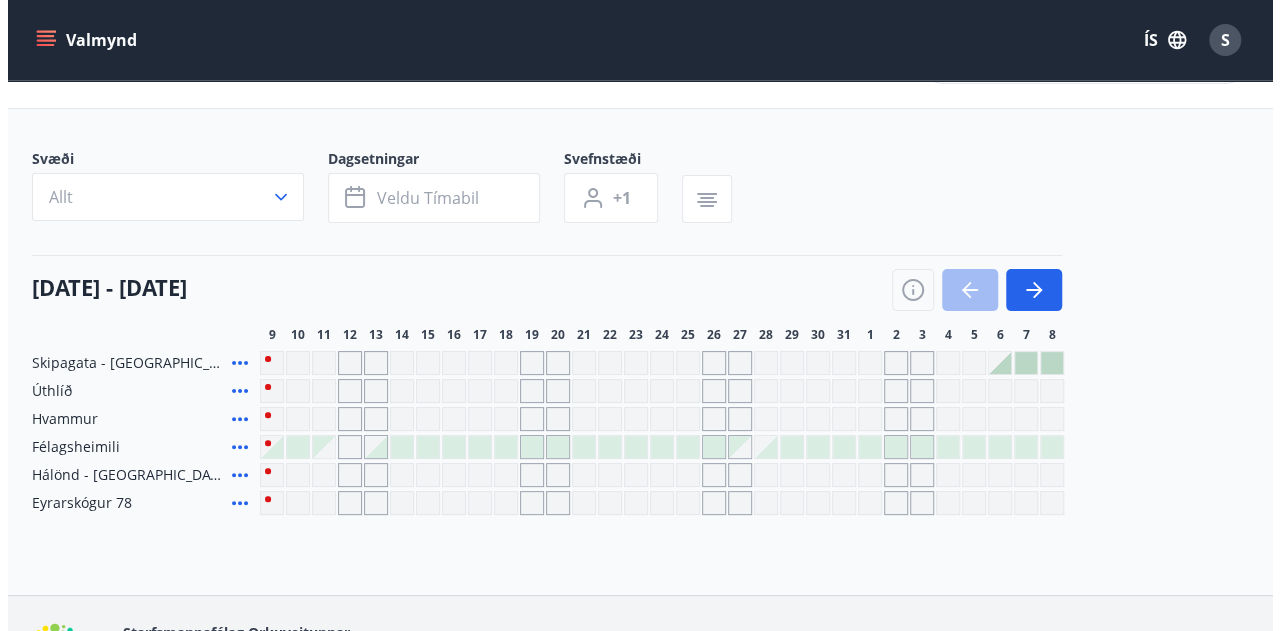 scroll, scrollTop: 100, scrollLeft: 0, axis: vertical 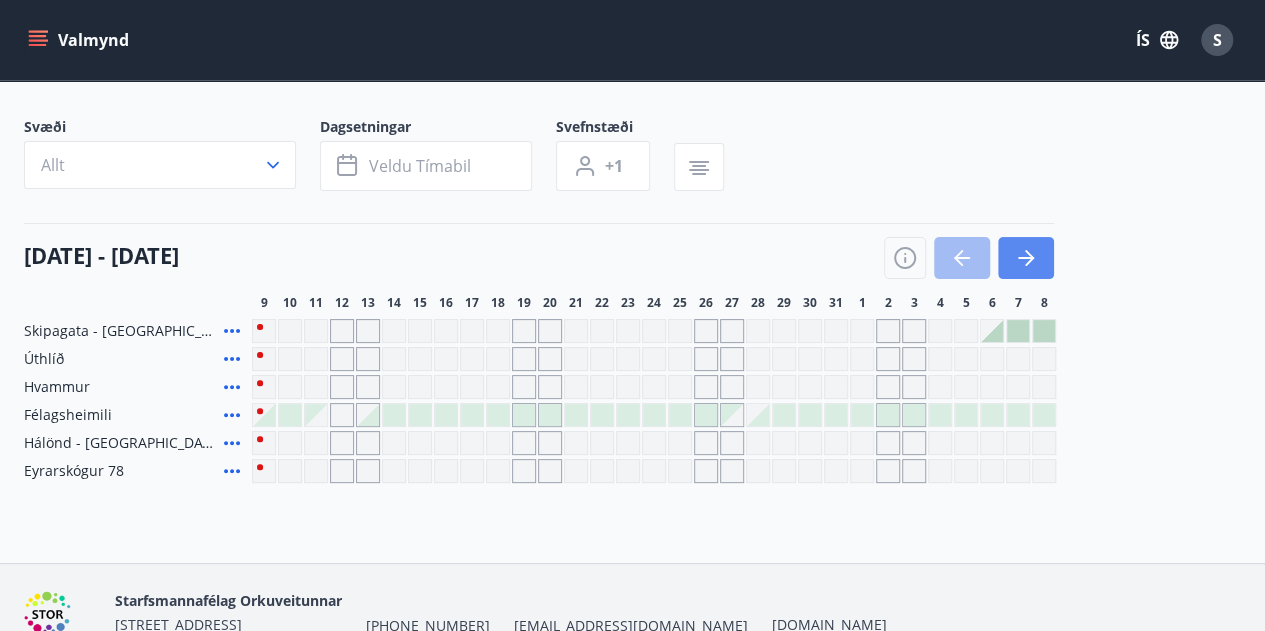 click 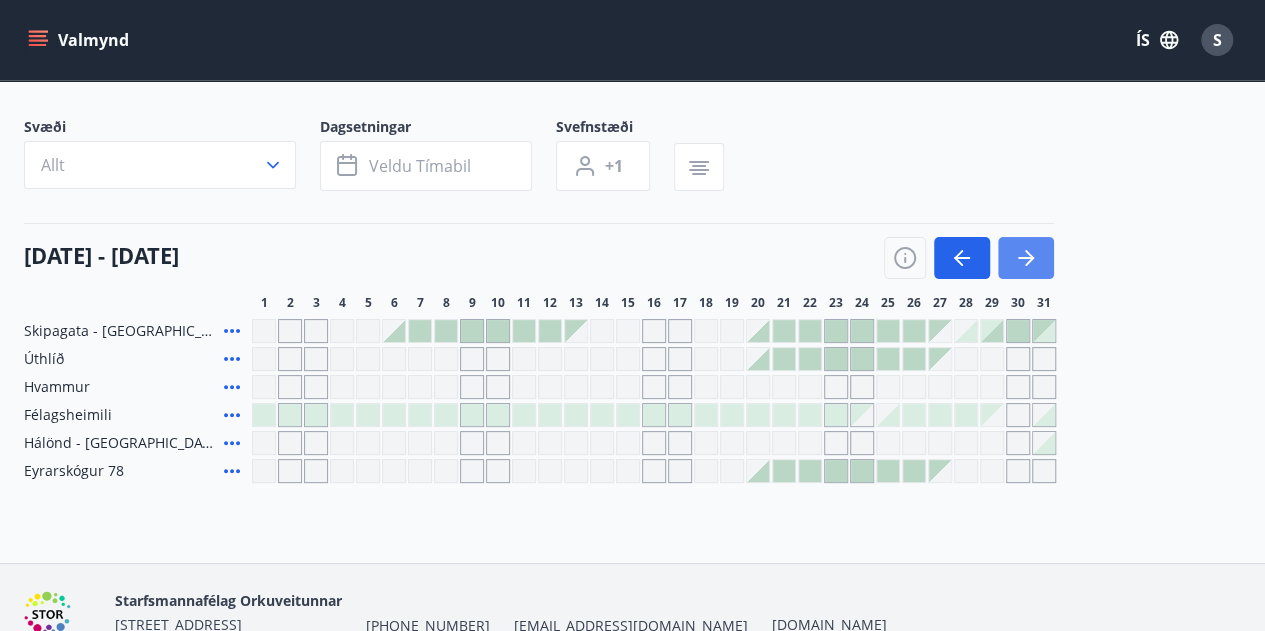 click 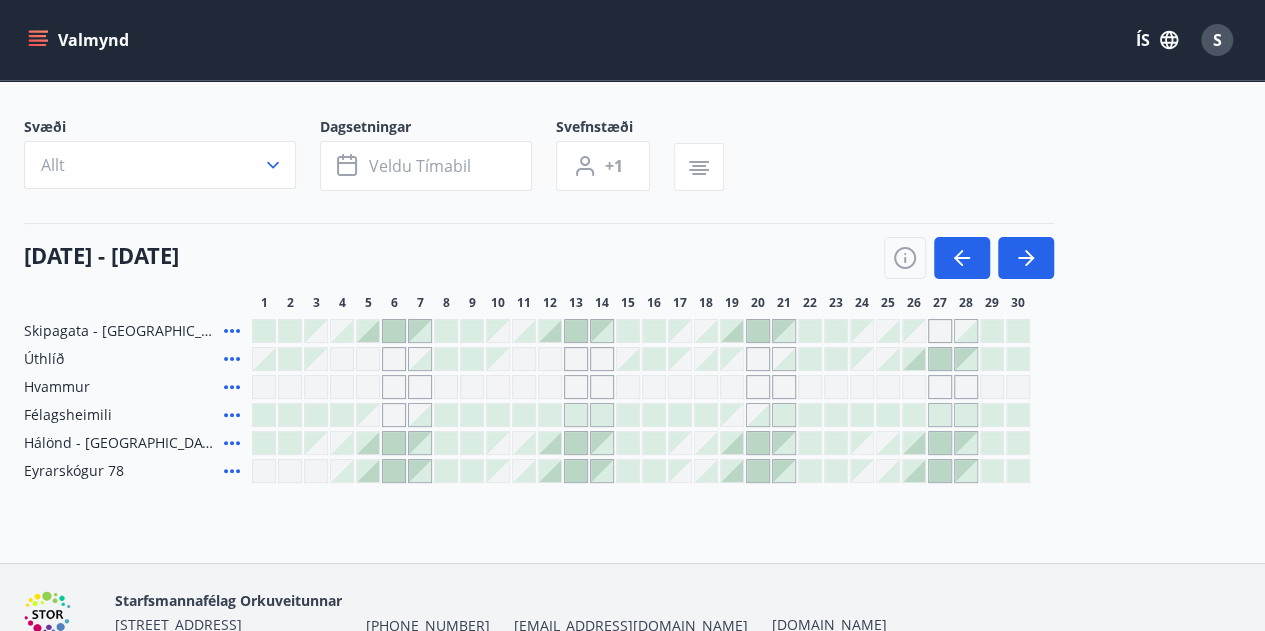 click 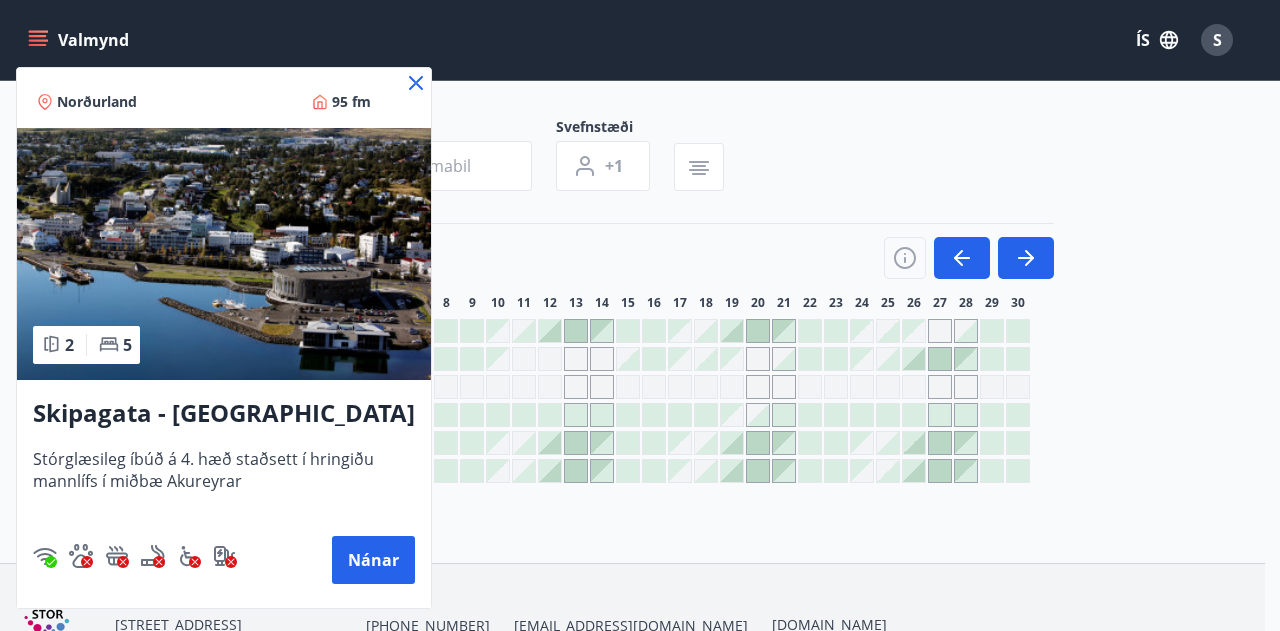 click 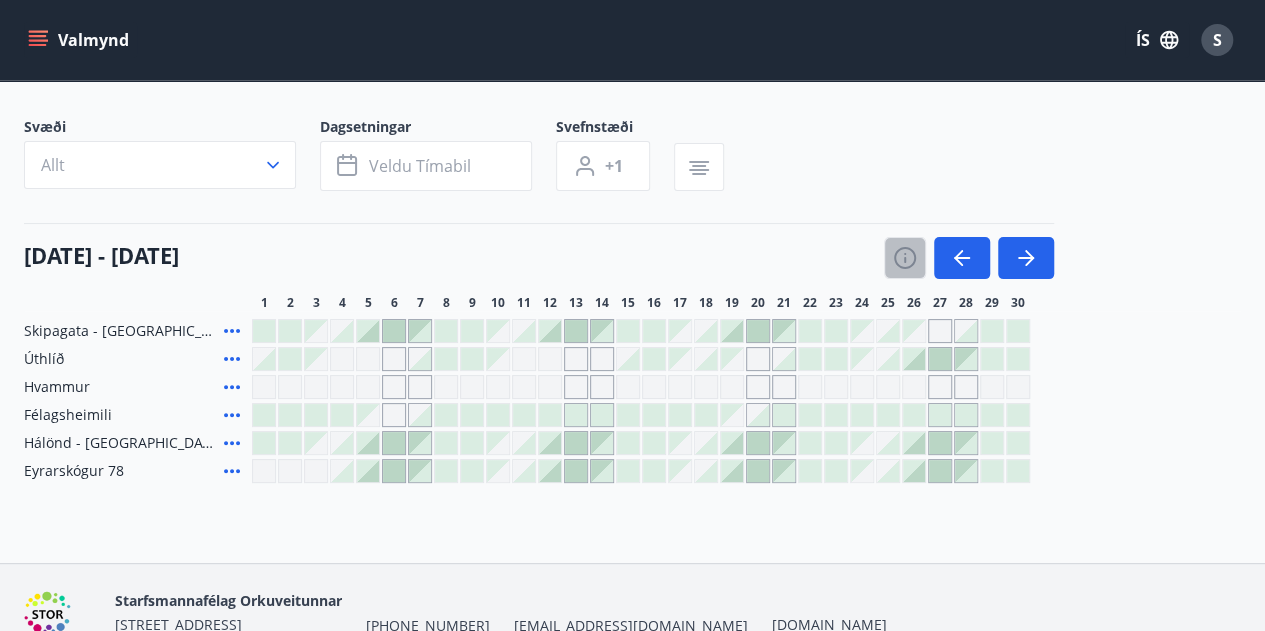 click 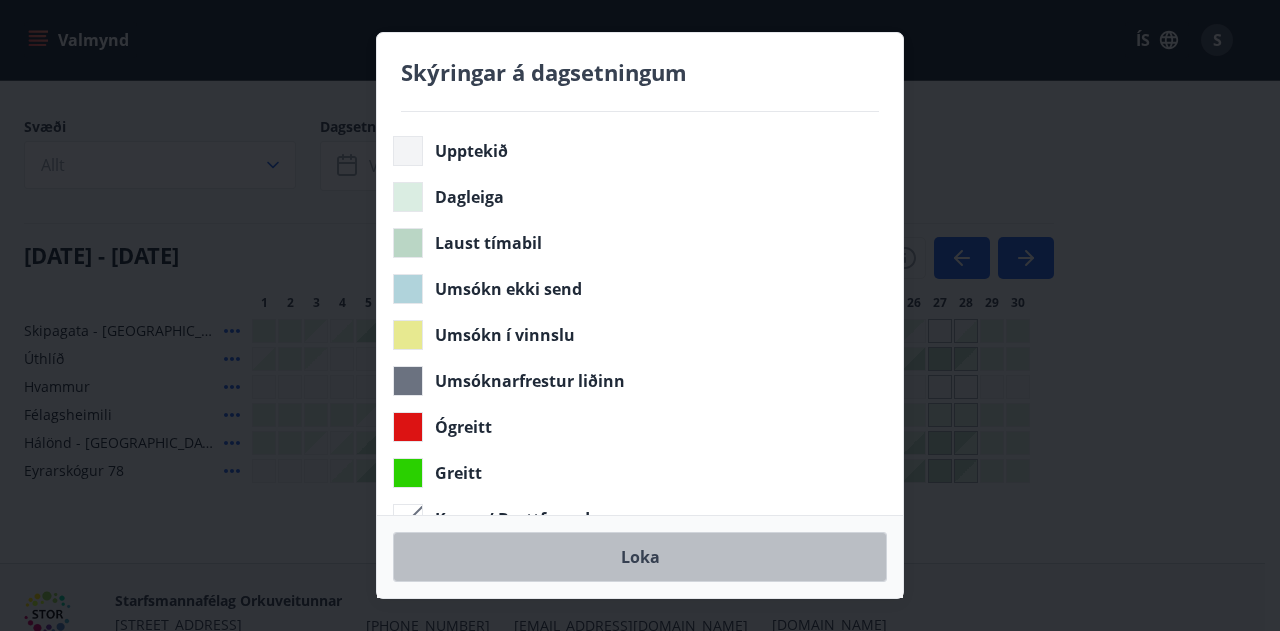 click on "Loka" at bounding box center (640, 557) 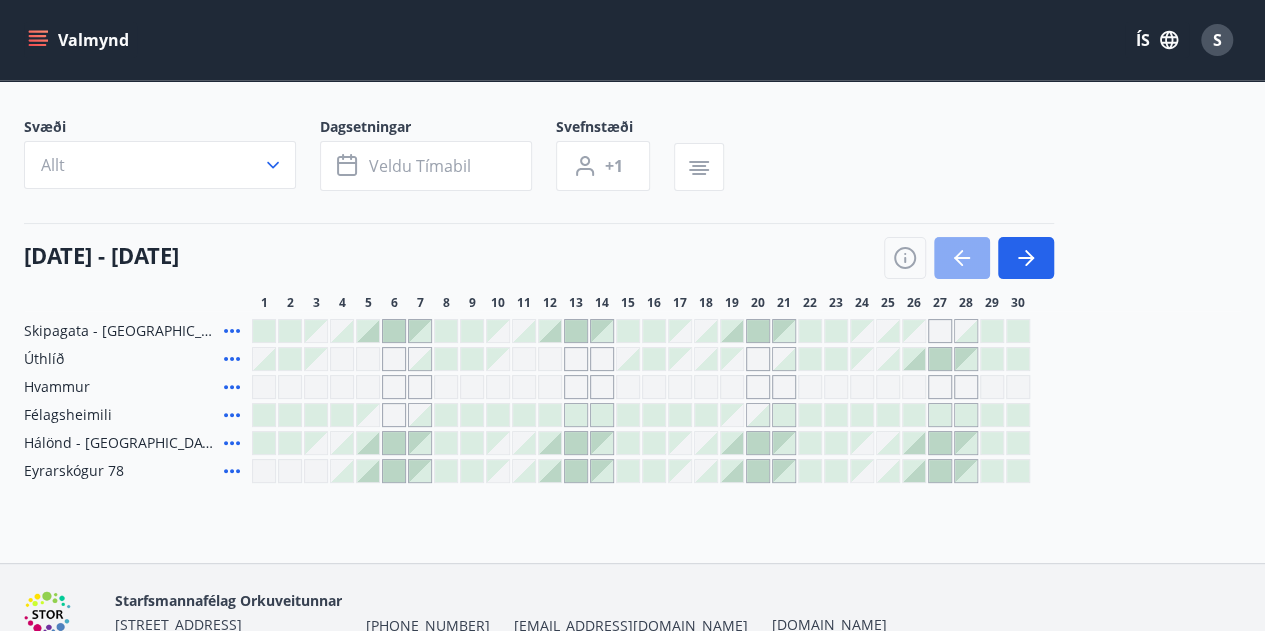 click 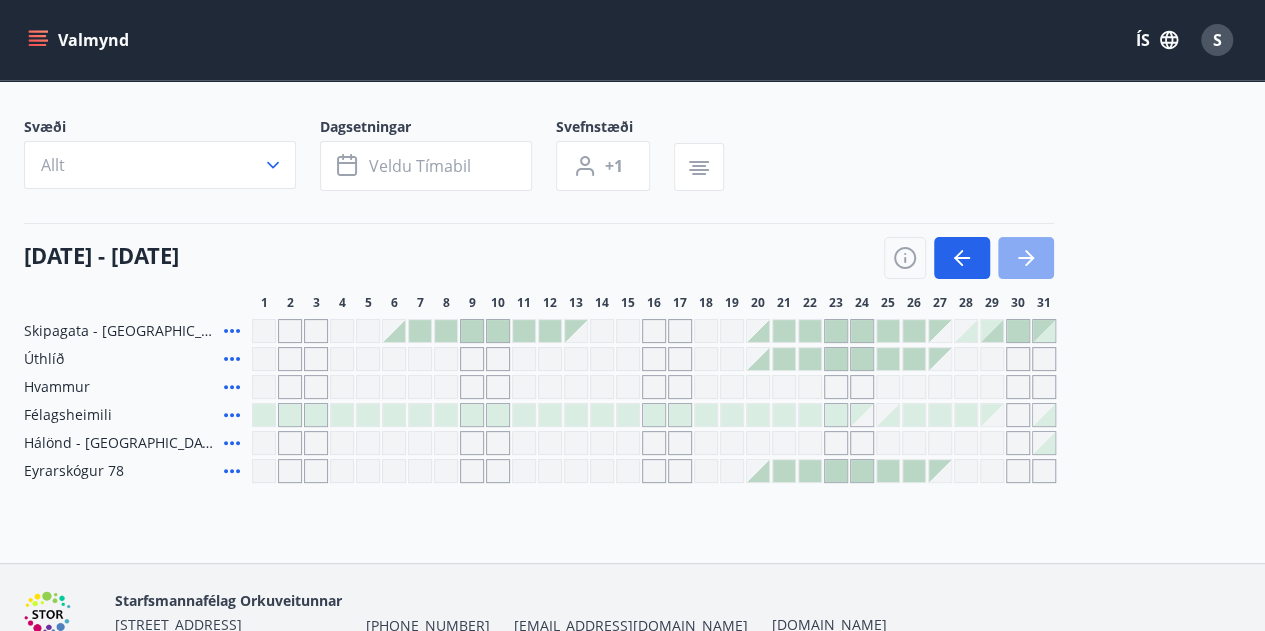 click 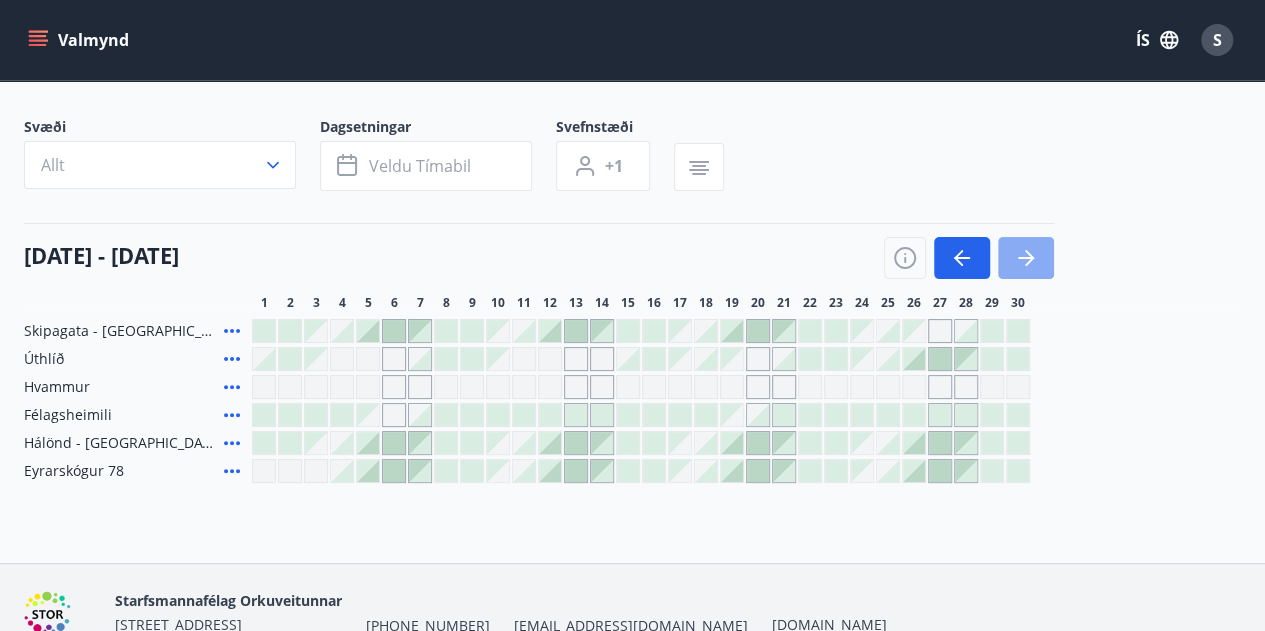 click 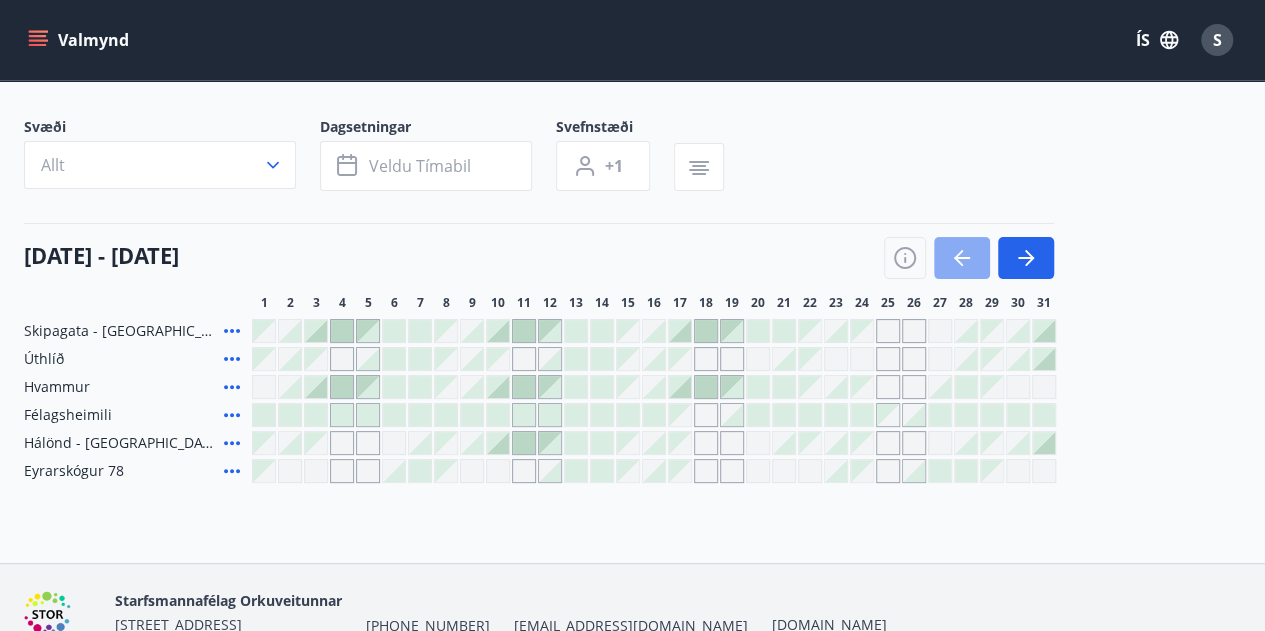 click 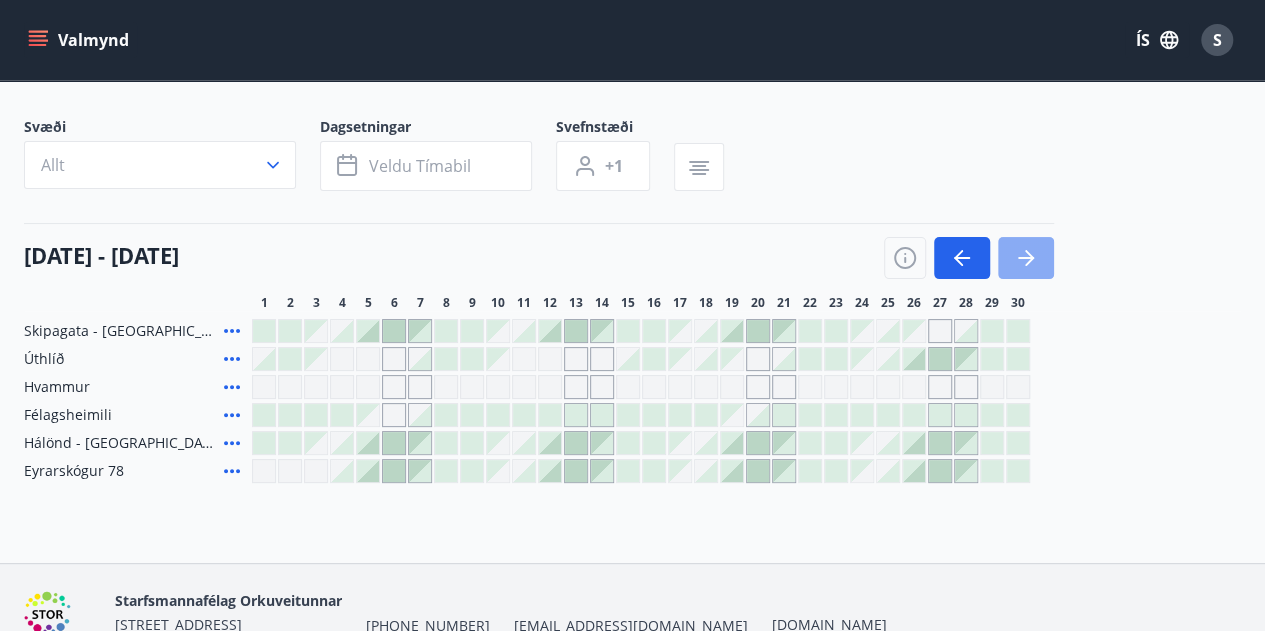 click 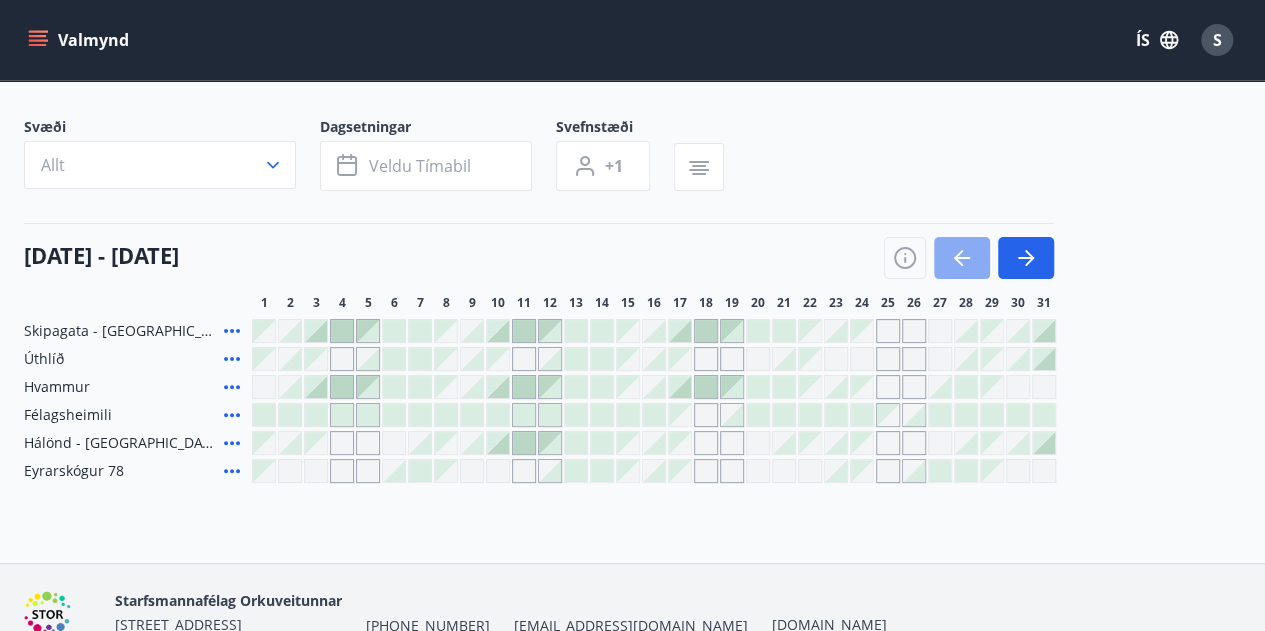 click 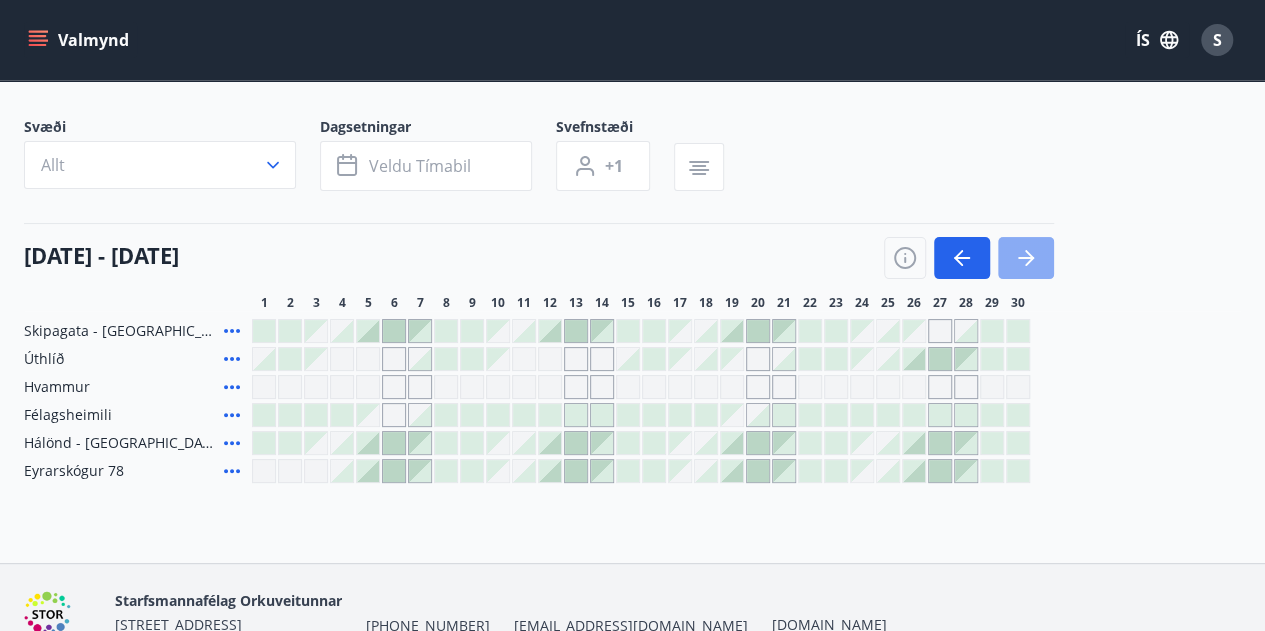 click 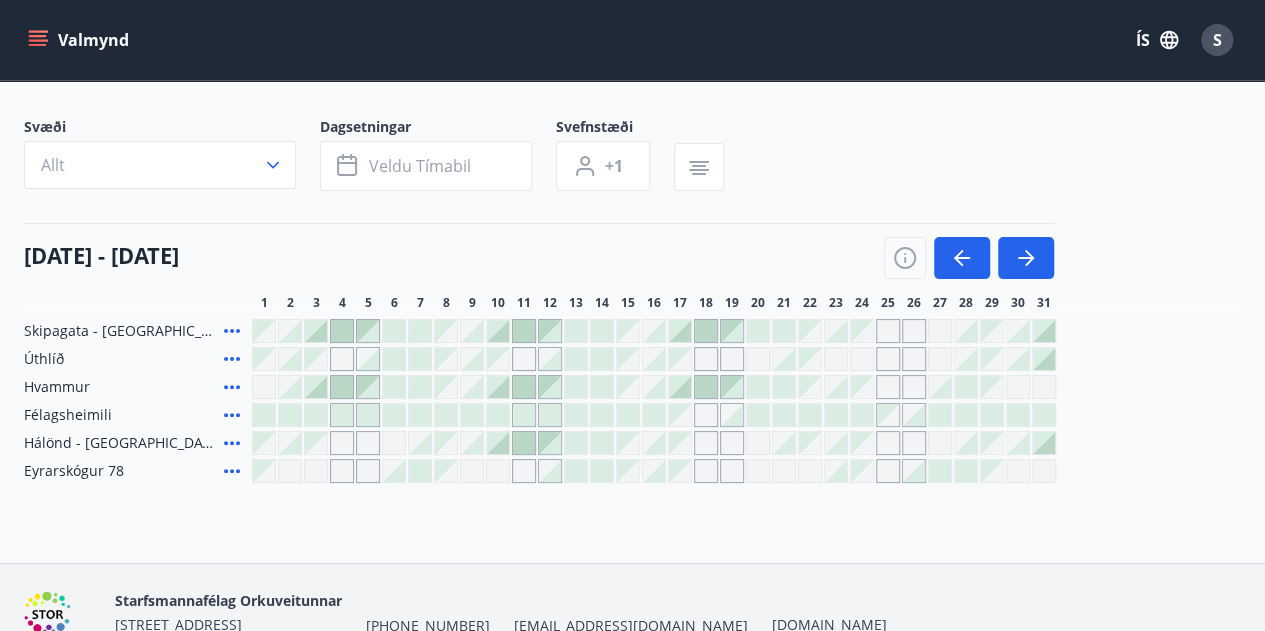 click at bounding box center (316, 387) 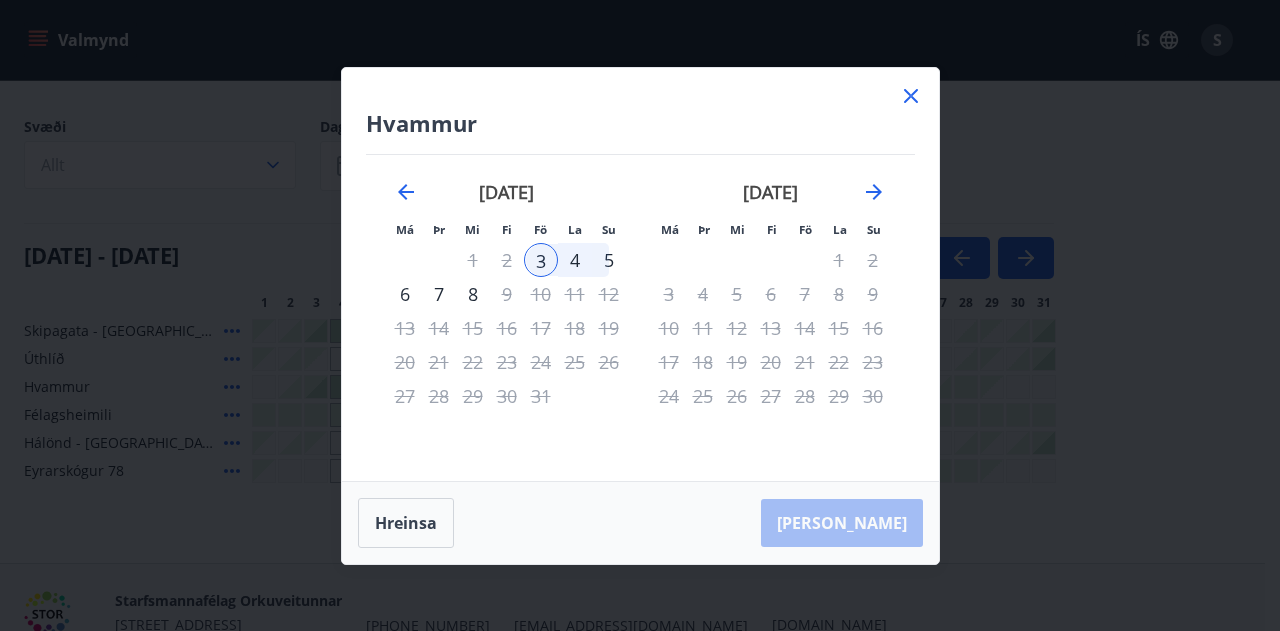 click on "5" at bounding box center [609, 260] 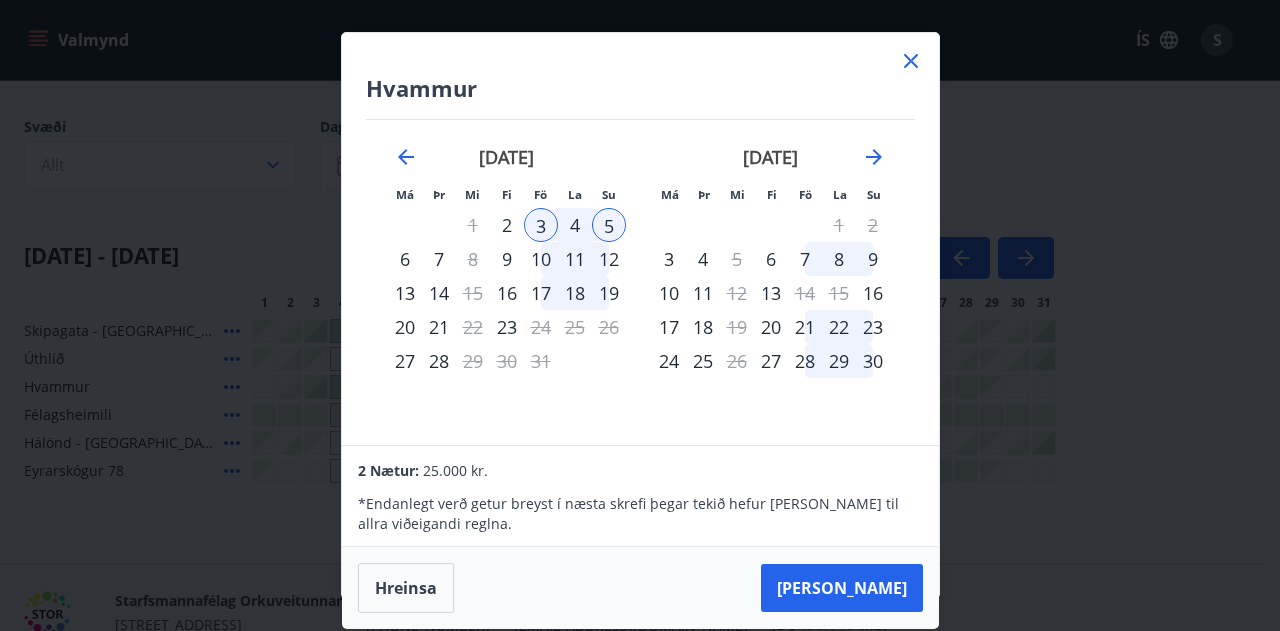drag, startPoint x: 882, startPoint y: 583, endPoint x: 889, endPoint y: 633, distance: 50.48762 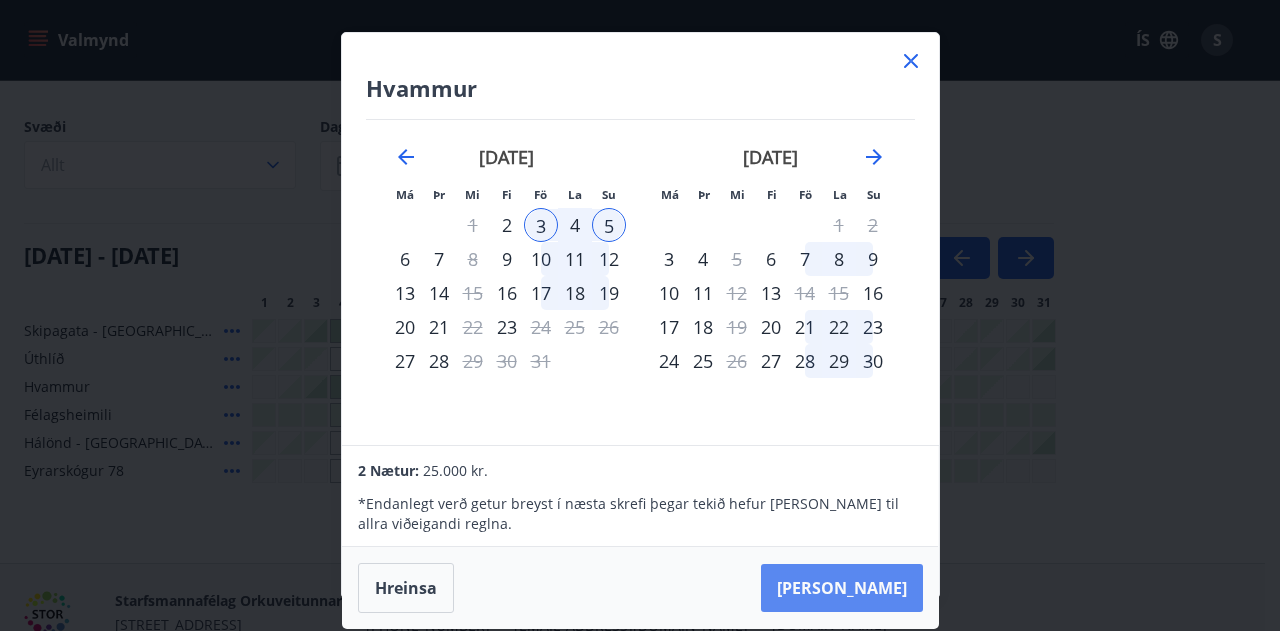 click on "[PERSON_NAME]" at bounding box center [842, 588] 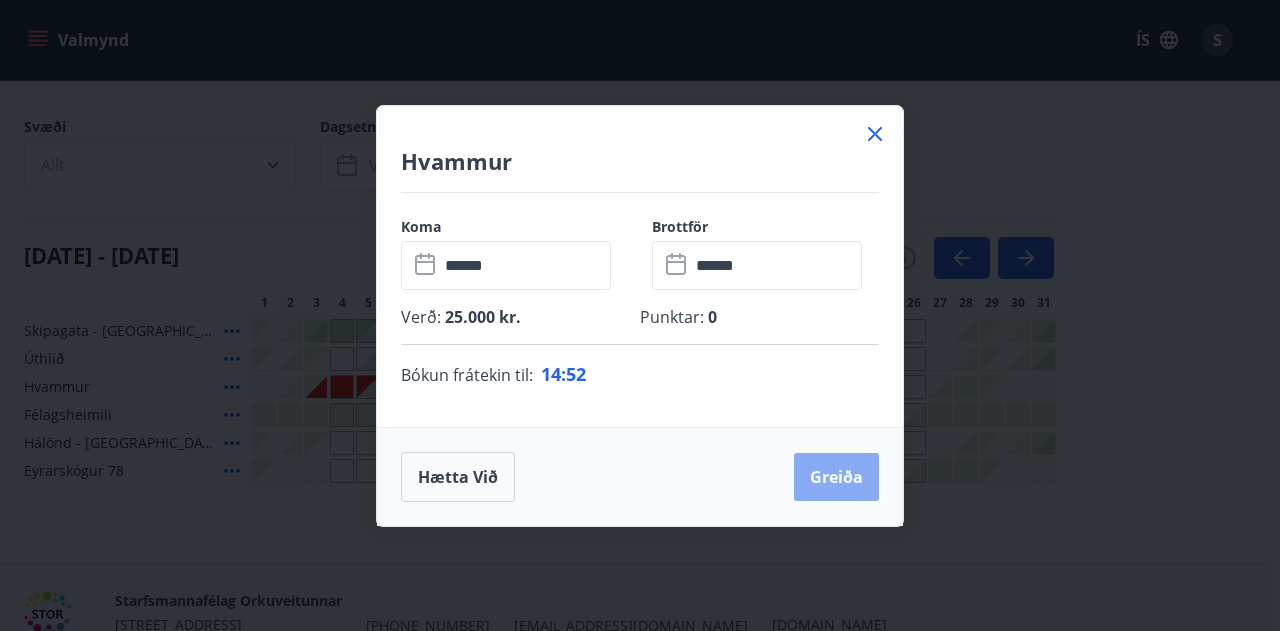 click on "Greiða" at bounding box center (836, 477) 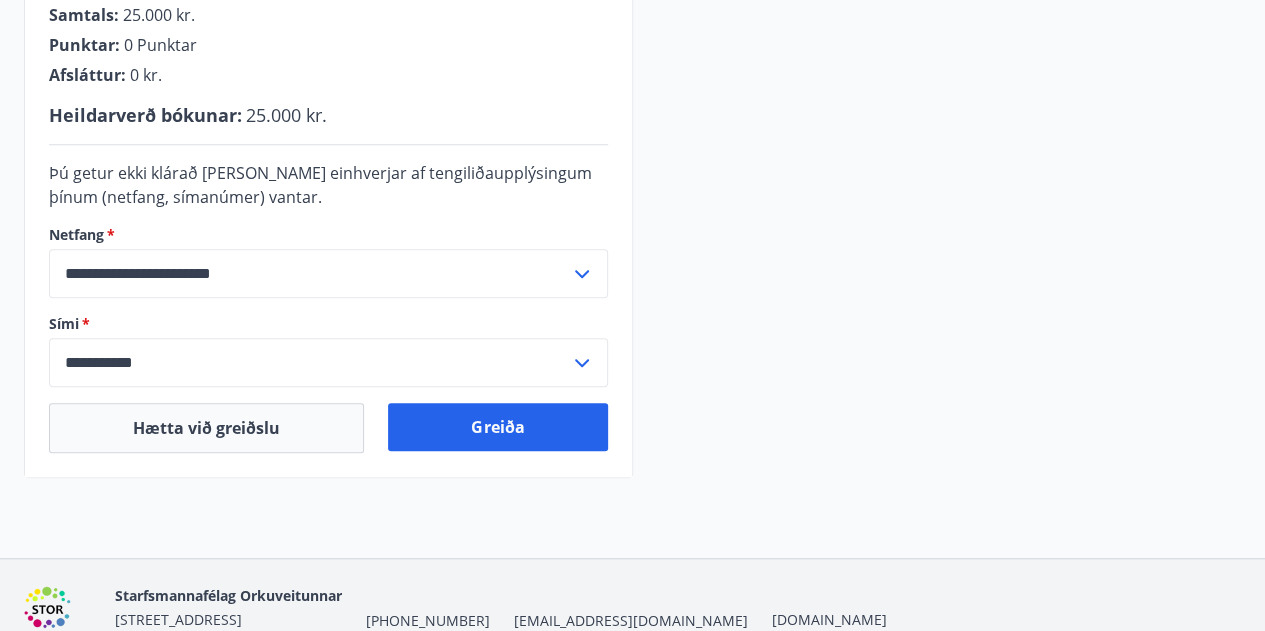 scroll, scrollTop: 602, scrollLeft: 0, axis: vertical 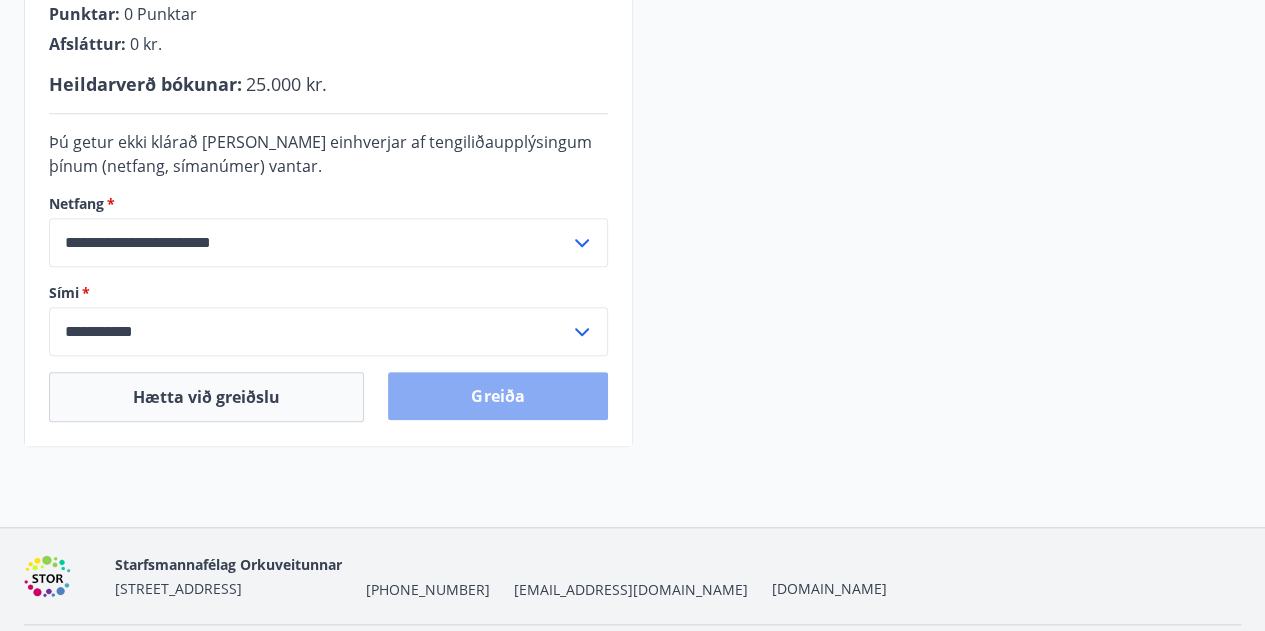 click on "Greiða" at bounding box center (497, 396) 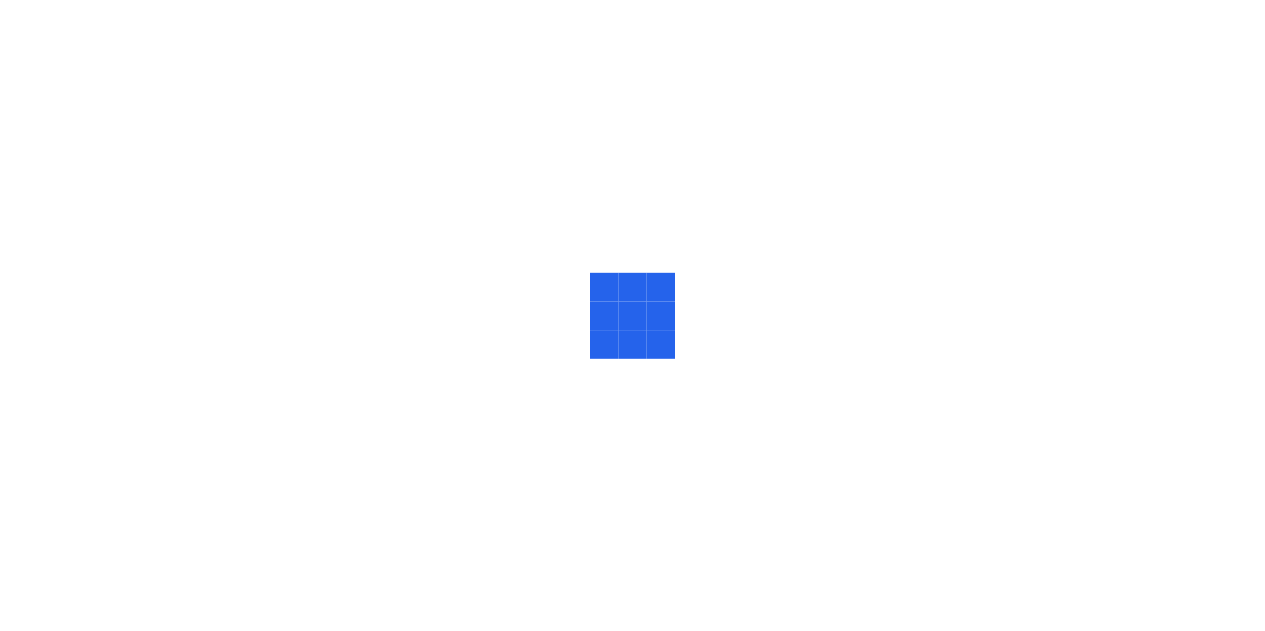 scroll, scrollTop: 0, scrollLeft: 0, axis: both 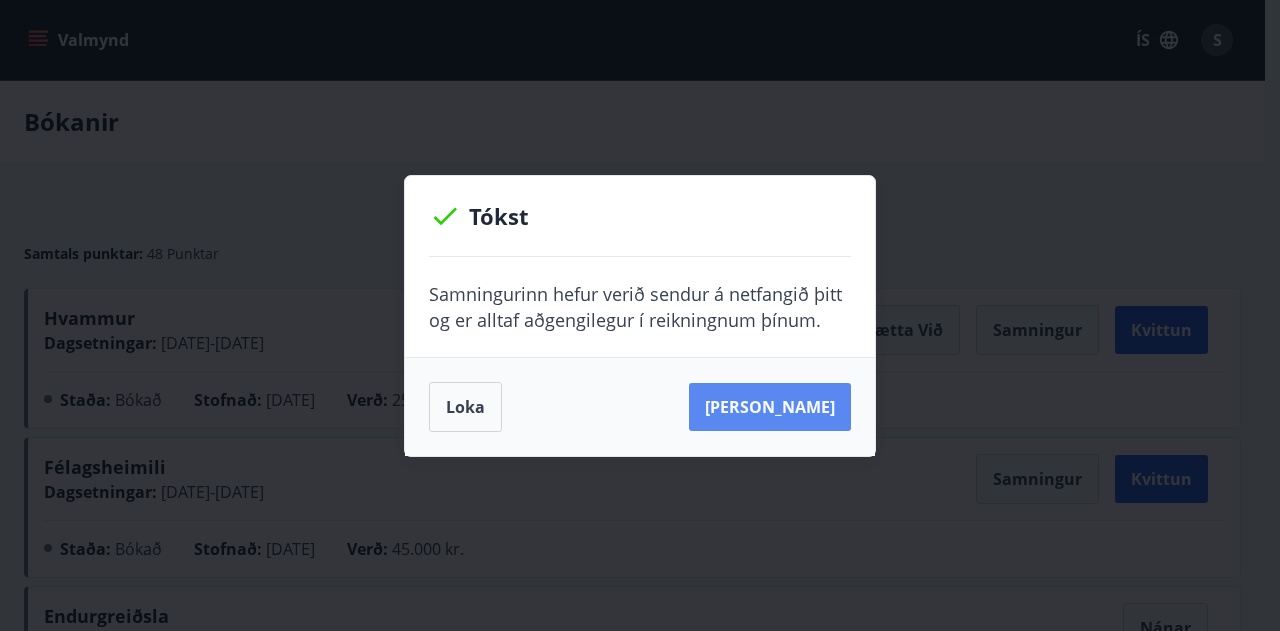 click on "[PERSON_NAME]" at bounding box center [770, 407] 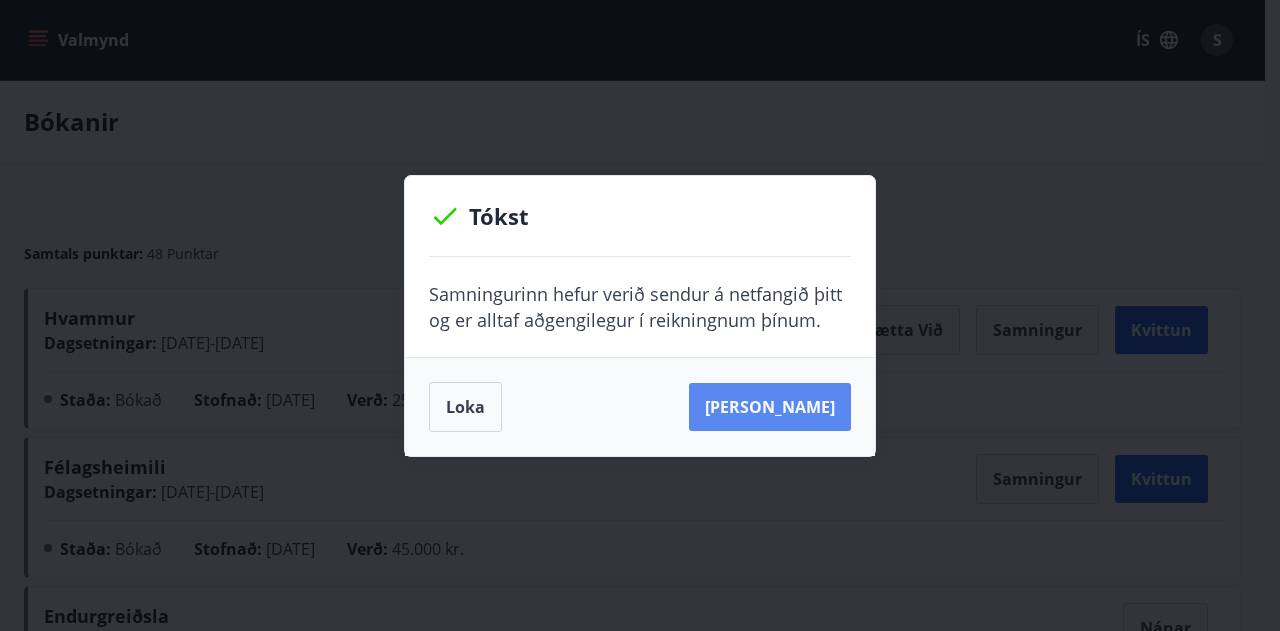 click on "[PERSON_NAME]" at bounding box center [770, 407] 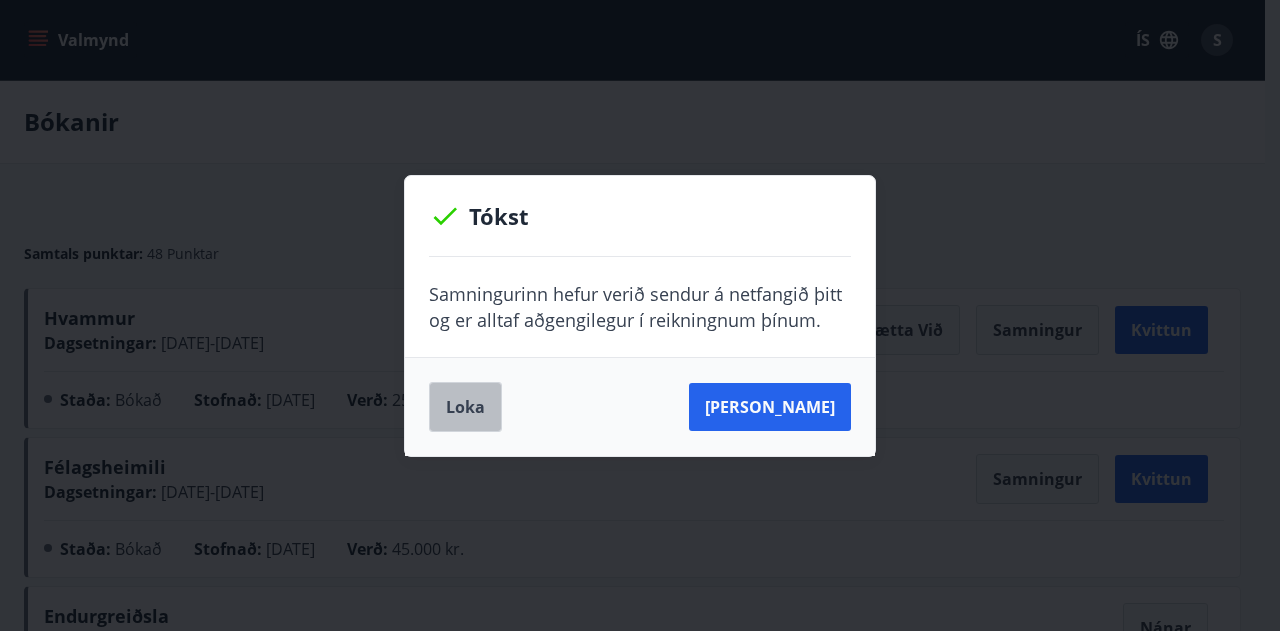 click on "Loka" at bounding box center [465, 407] 